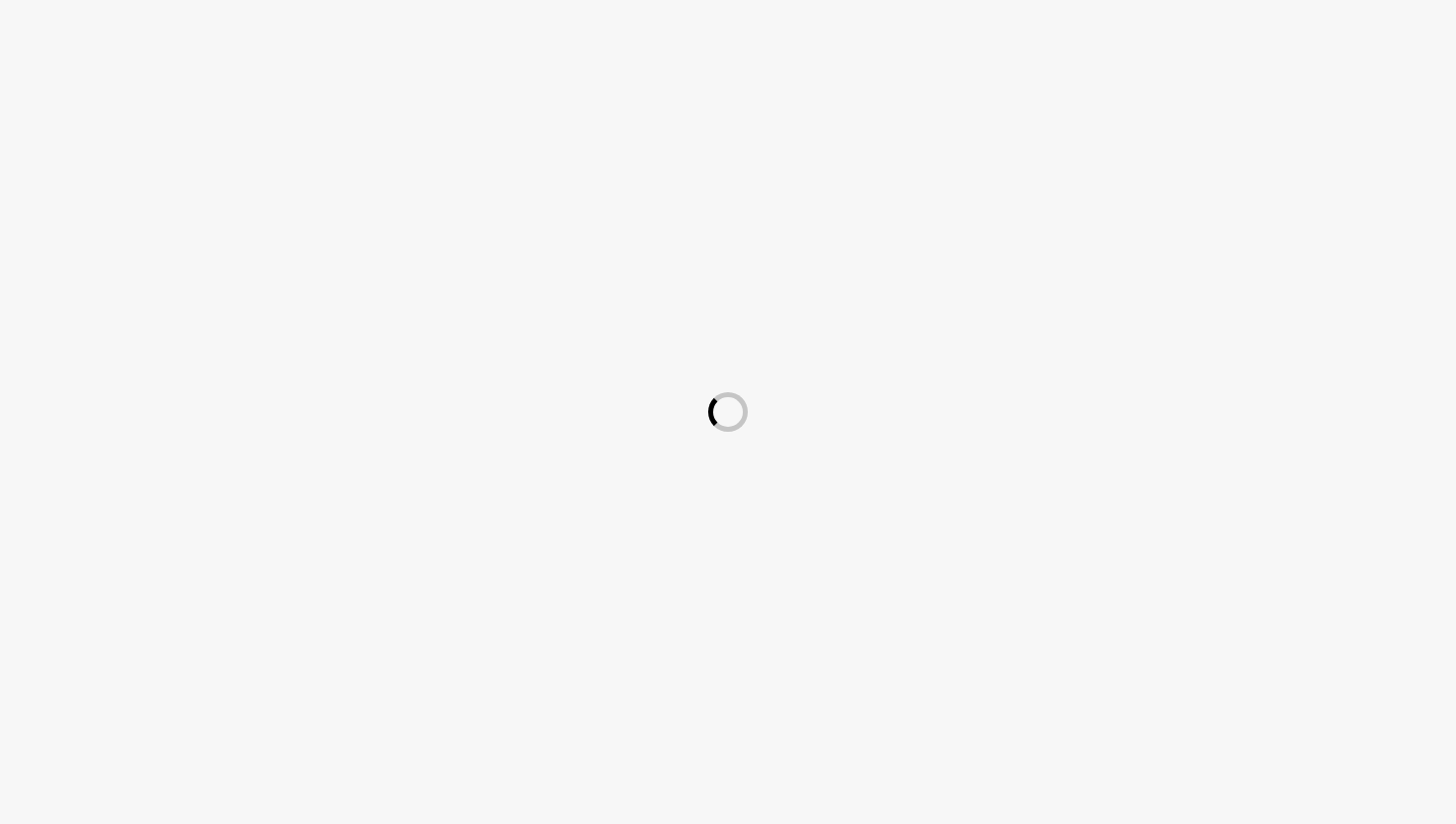 scroll, scrollTop: 0, scrollLeft: 0, axis: both 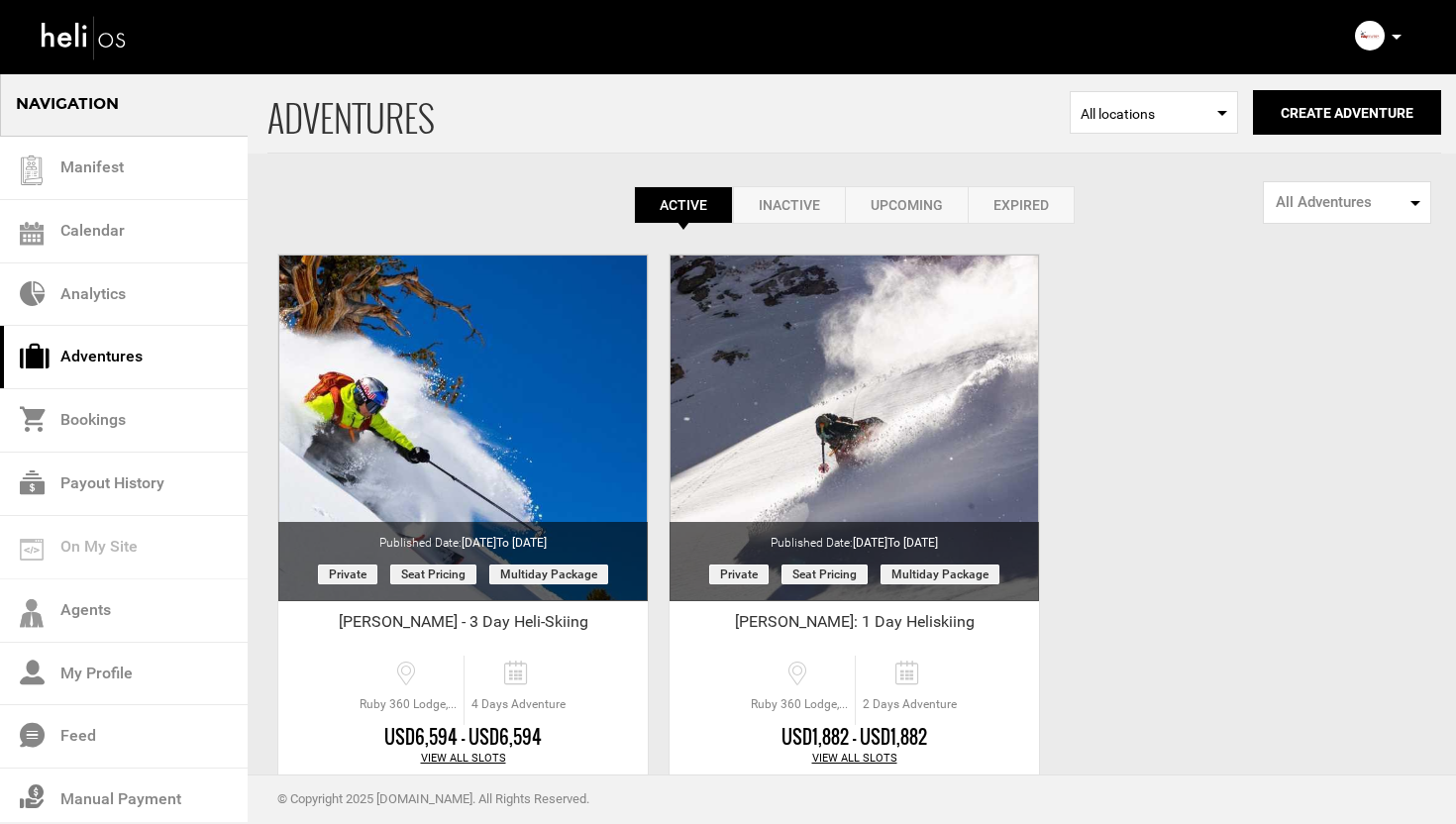 click at bounding box center [1397, 37] 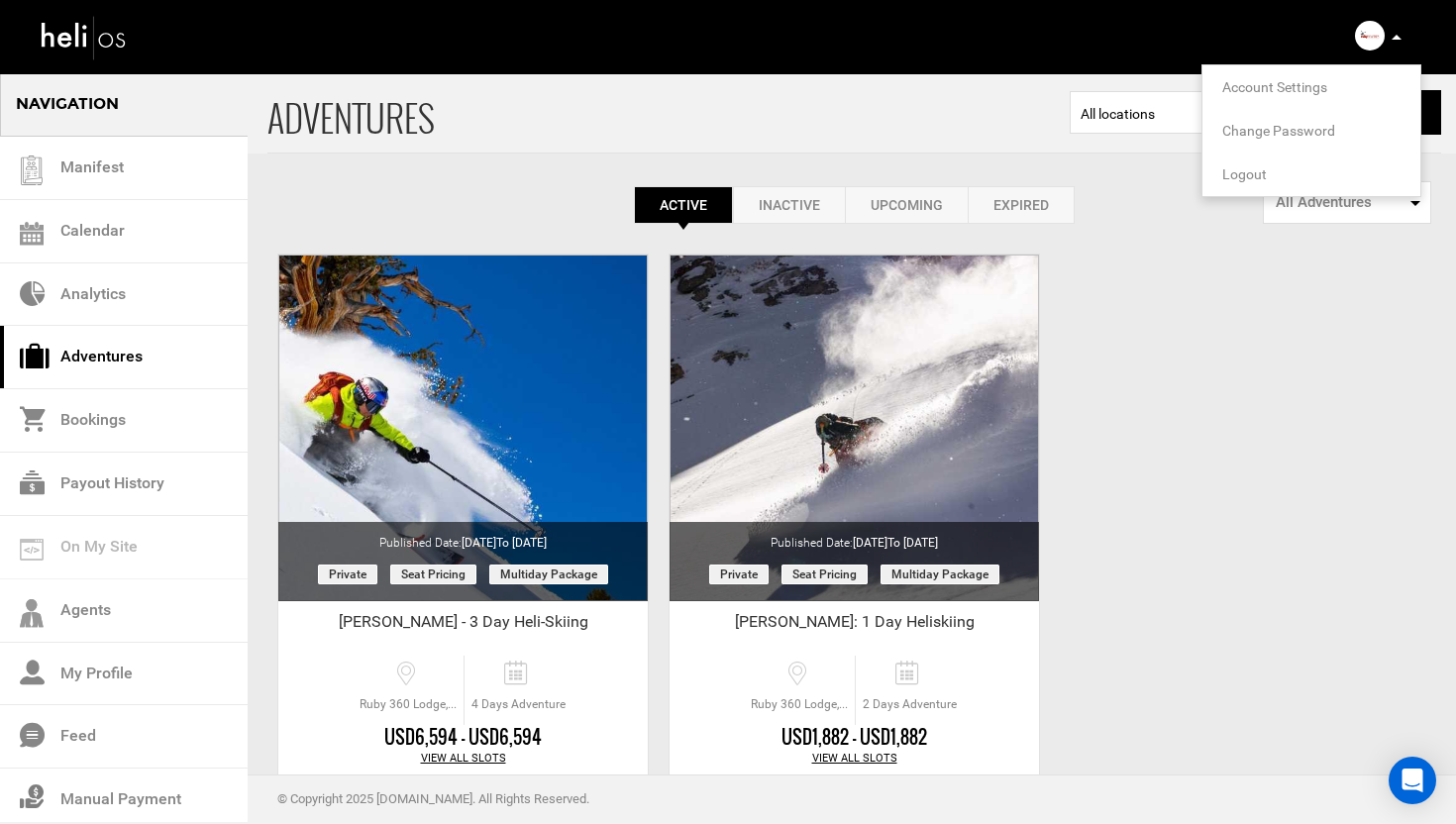 click on "Logout" at bounding box center (1244, 174) 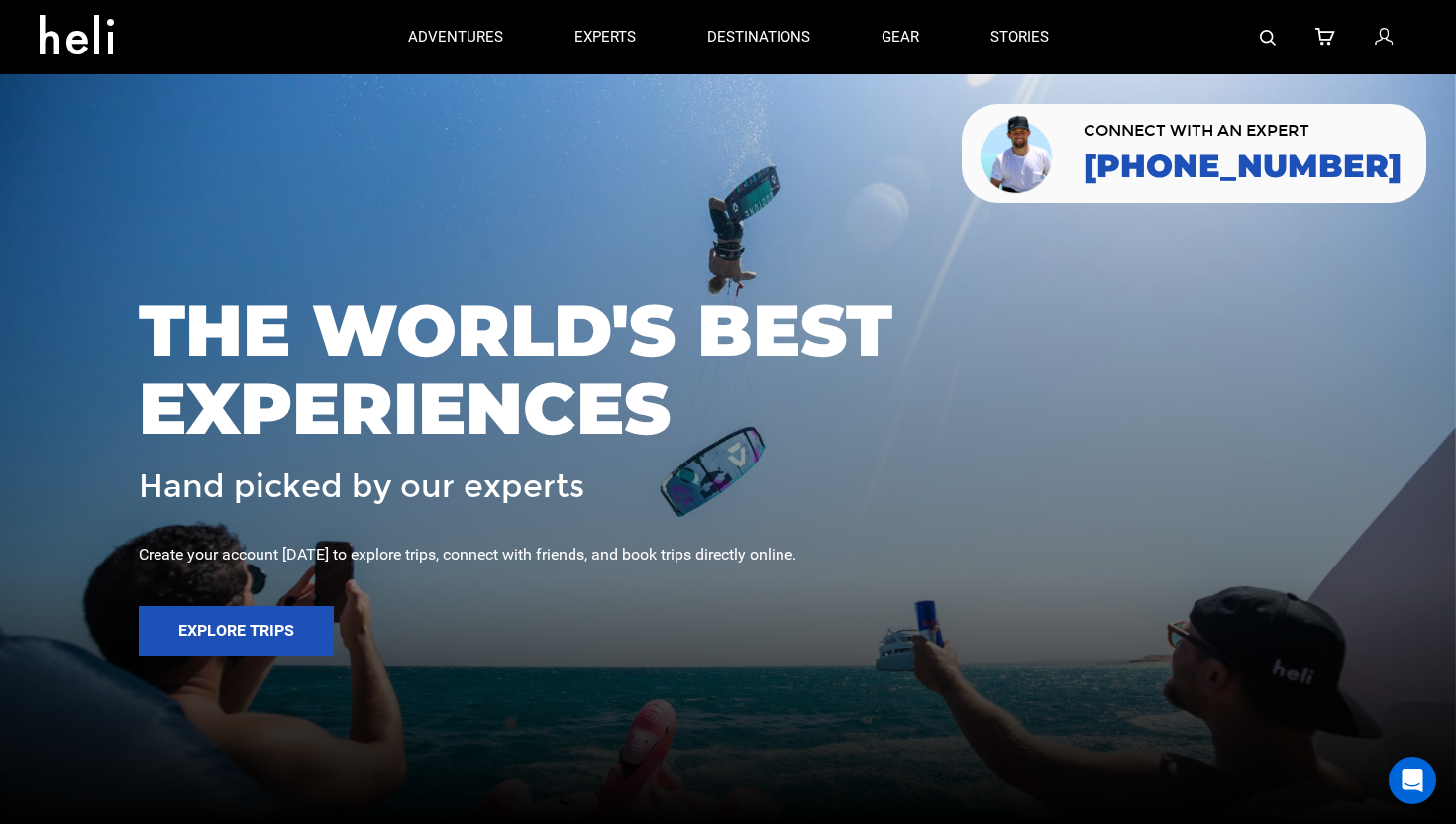 click at bounding box center (1384, 38) 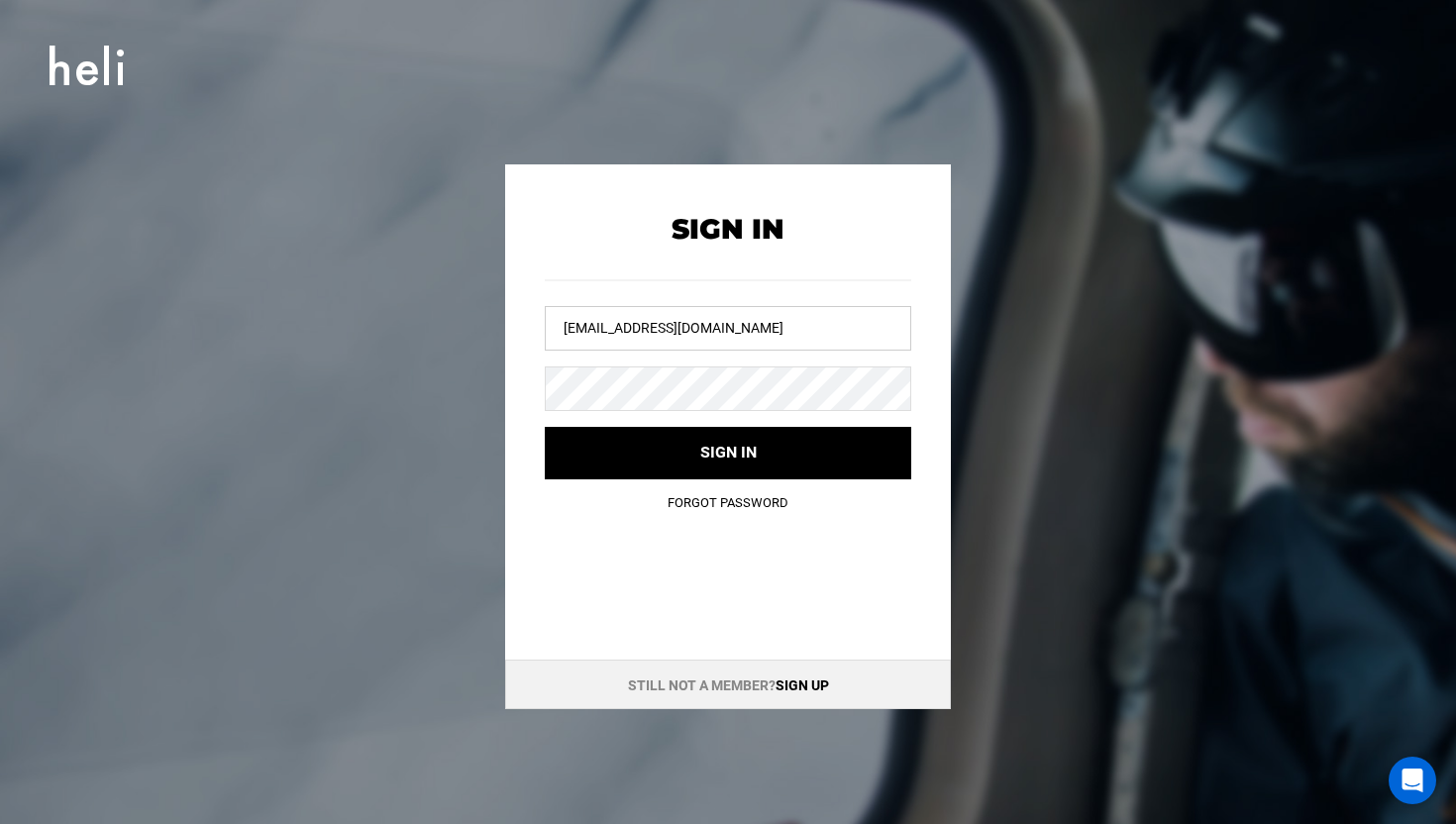 click on "[EMAIL_ADDRESS][DOMAIN_NAME]" at bounding box center (728, 328) 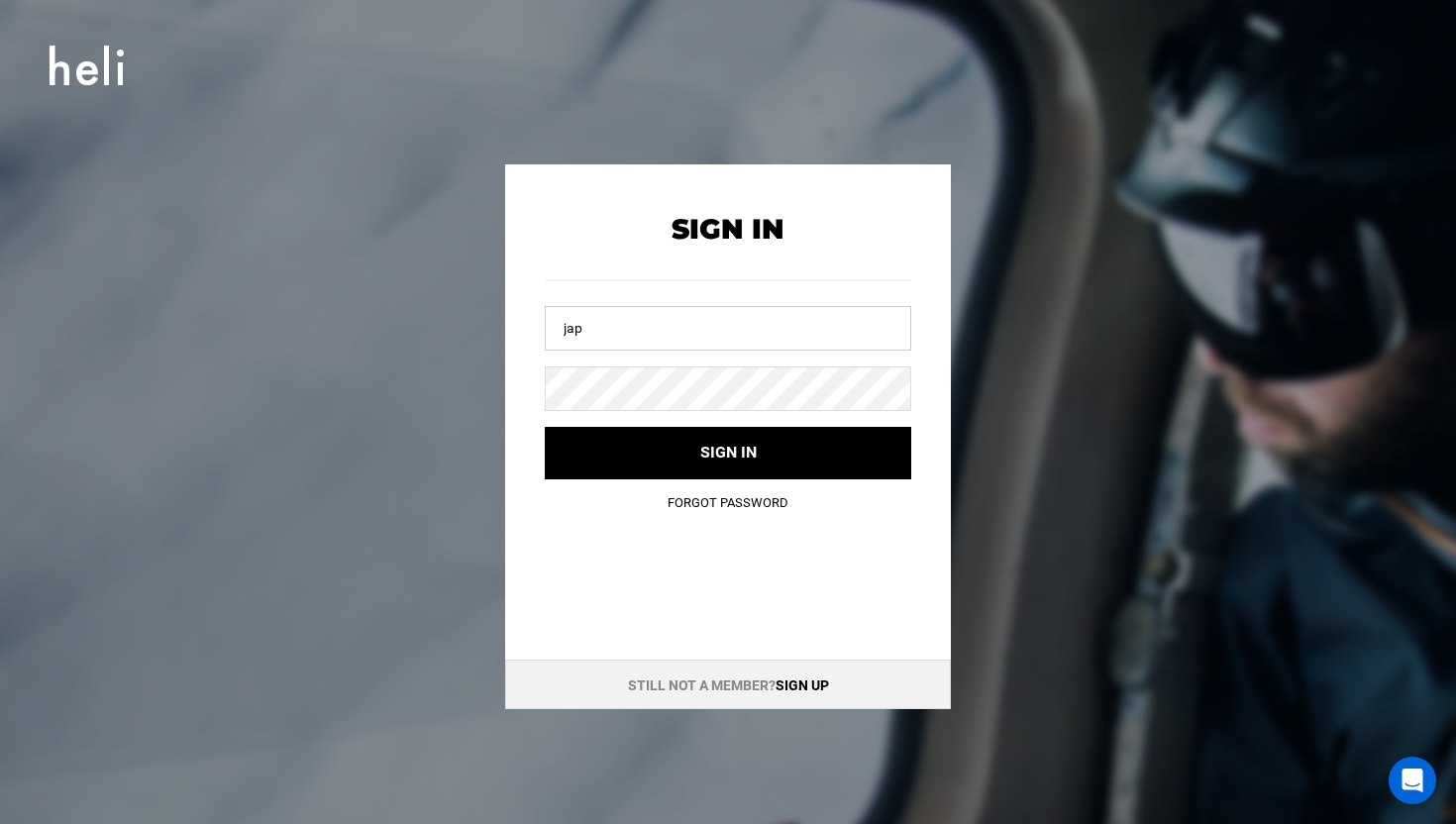 type on "[EMAIL_ADDRESS][DOMAIN_NAME]" 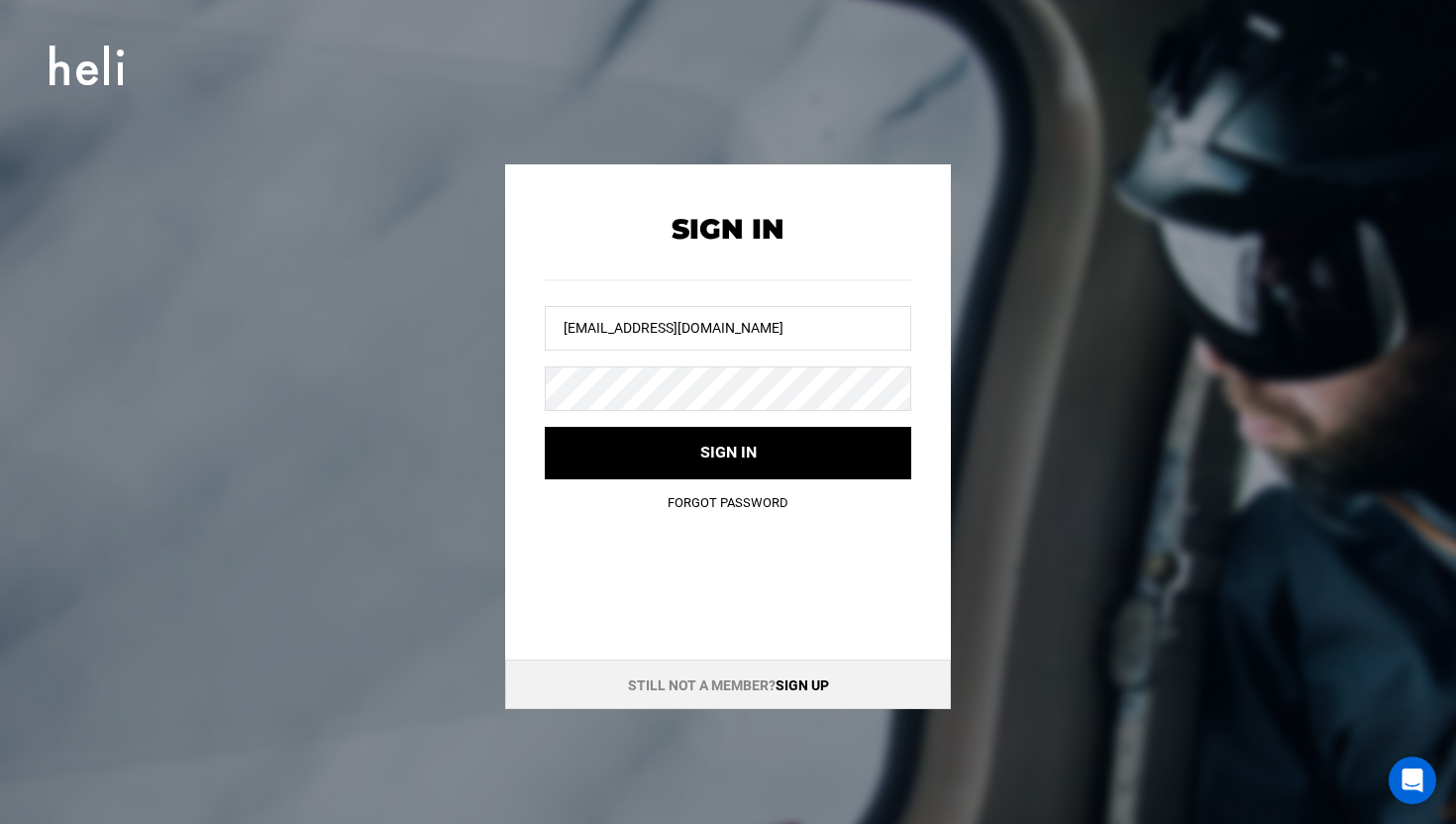 click on "Sign In
[EMAIL_ADDRESS][DOMAIN_NAME]
Sign in
Forgot Password" at bounding box center [728, 347] 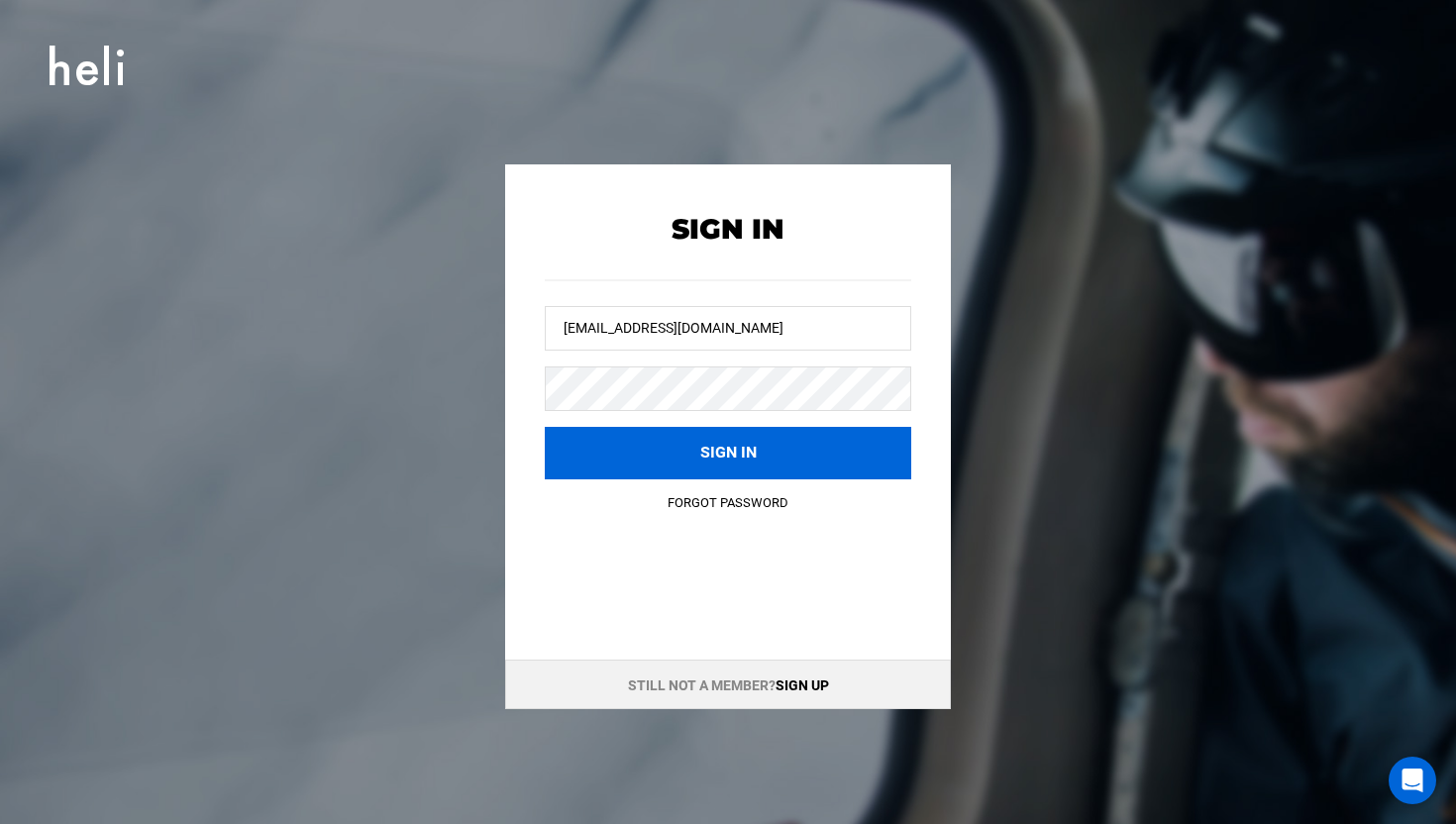 click on "Sign in" at bounding box center (728, 453) 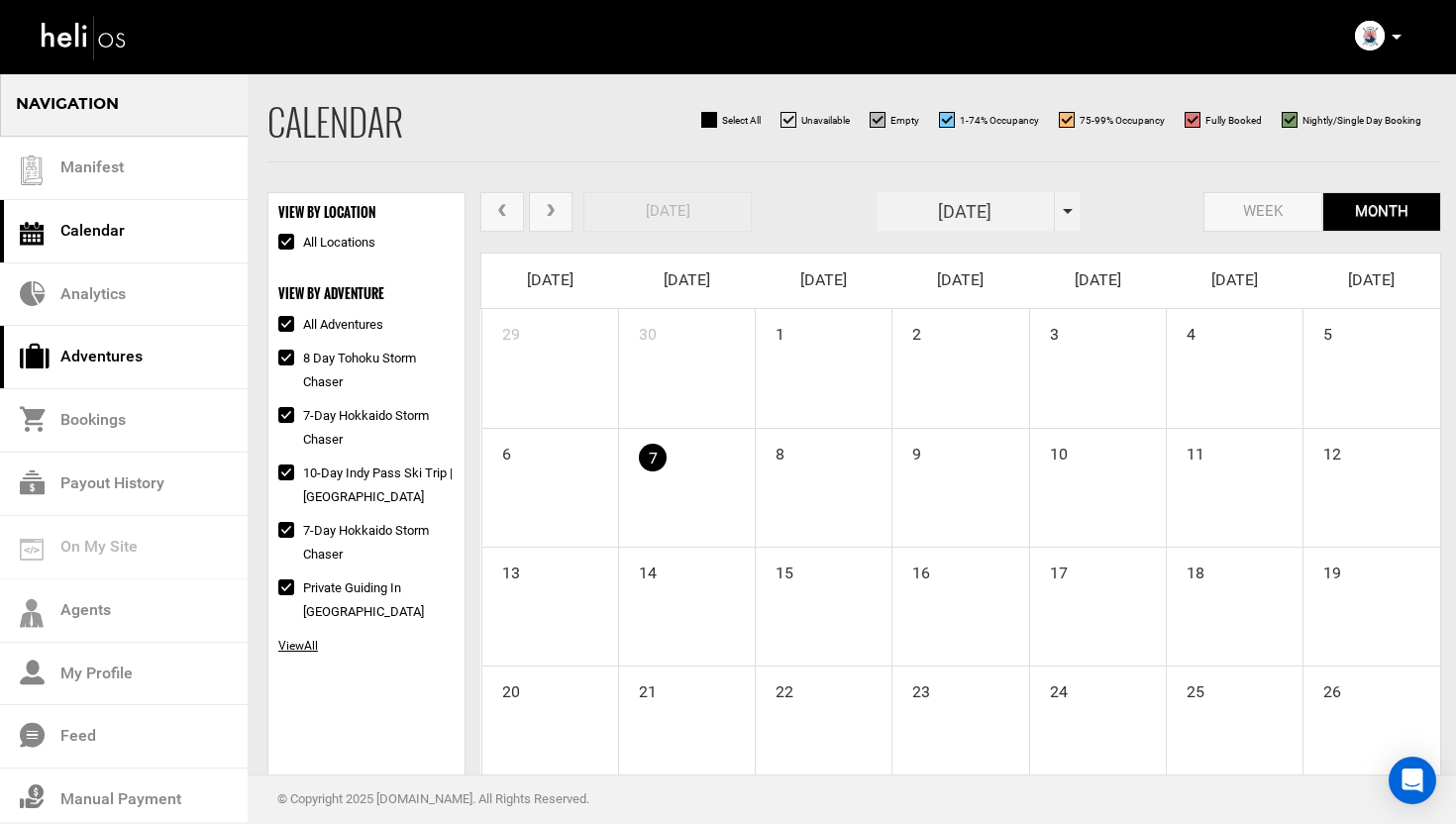 click on "Adventures" at bounding box center (124, 358) 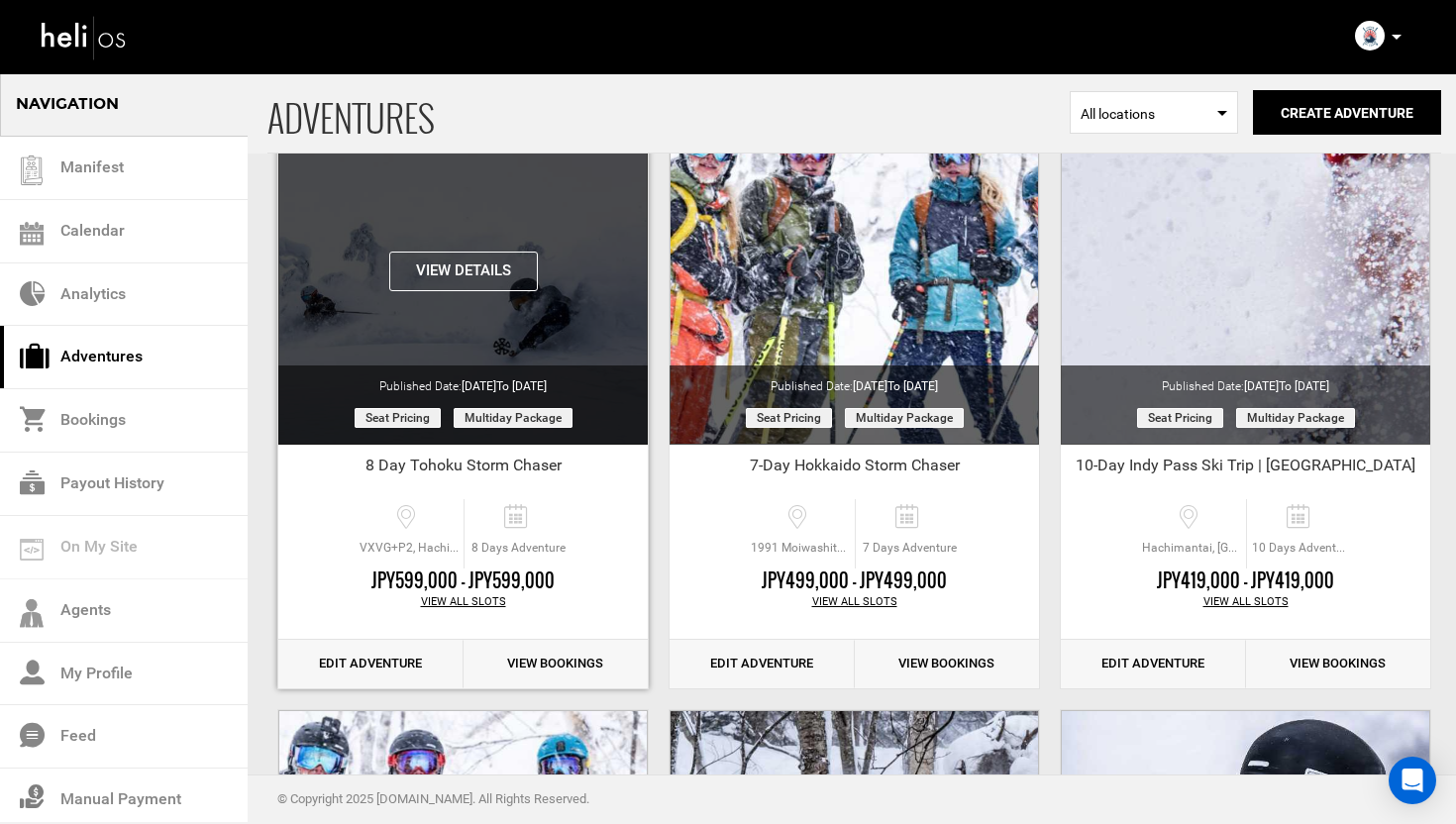 scroll, scrollTop: 157, scrollLeft: 0, axis: vertical 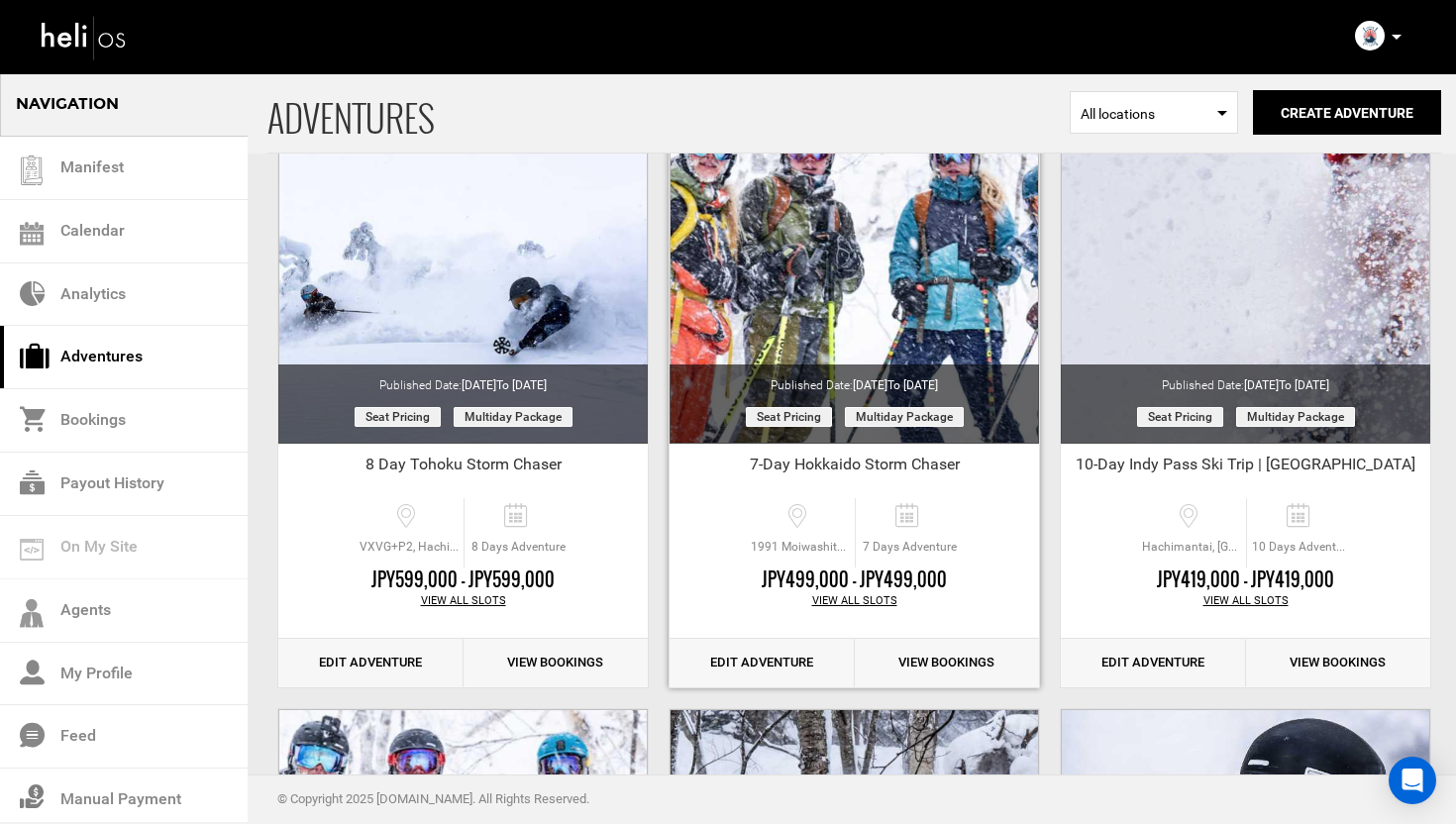 click on "Edit Adventure" at bounding box center [762, 663] 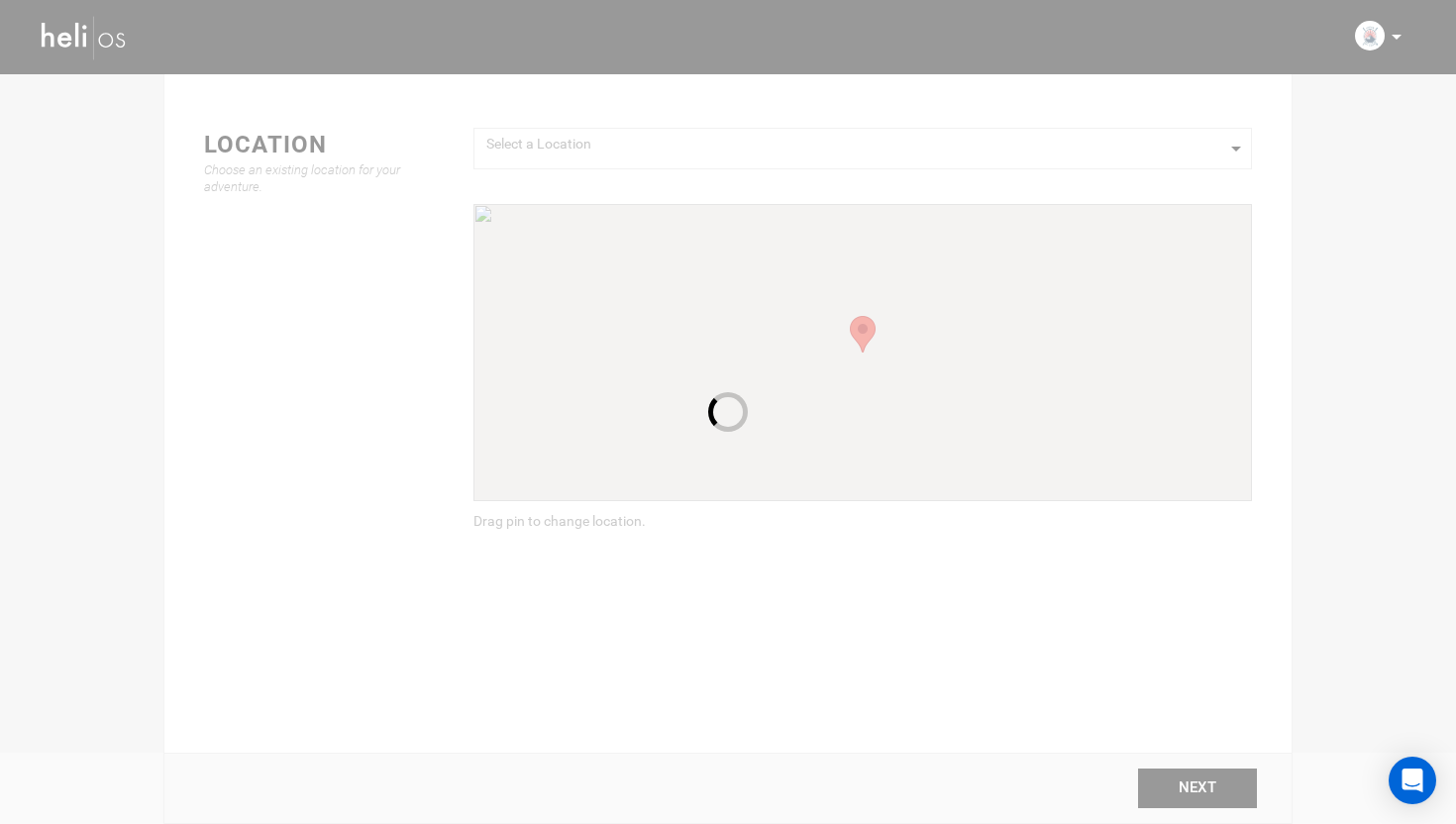 scroll, scrollTop: 0, scrollLeft: 0, axis: both 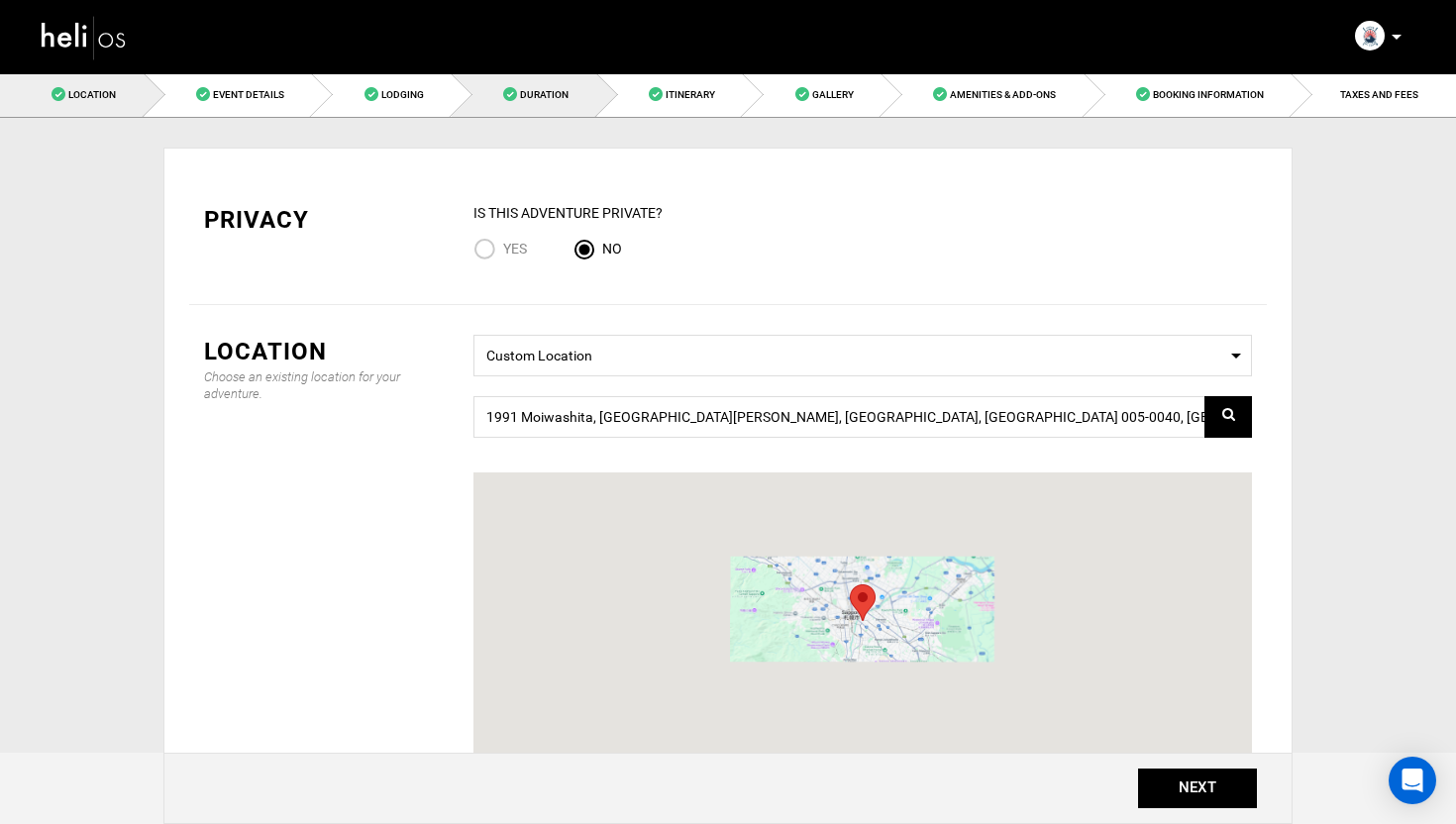 click on "Duration" at bounding box center [544, 94] 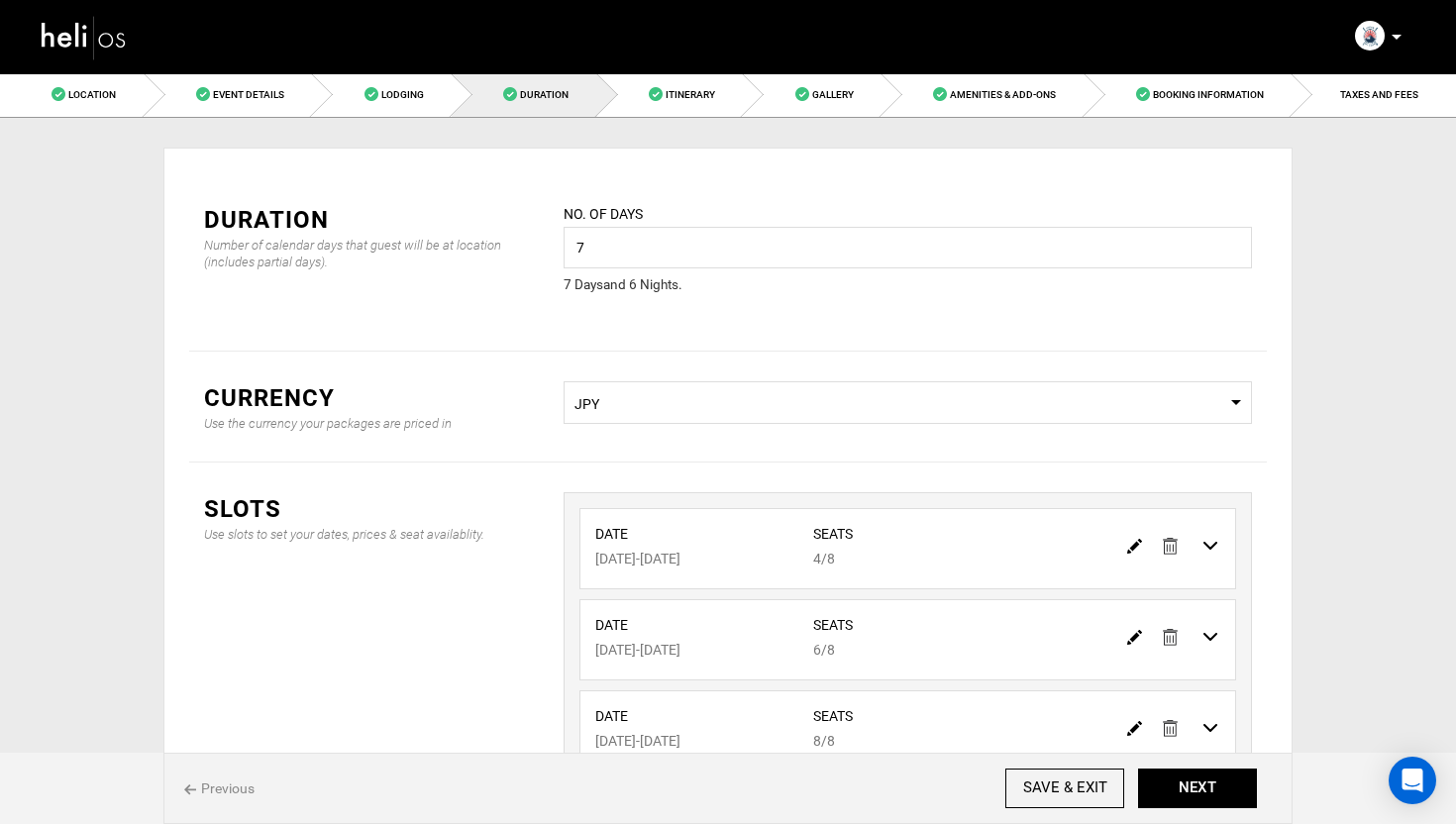 scroll, scrollTop: 0, scrollLeft: 0, axis: both 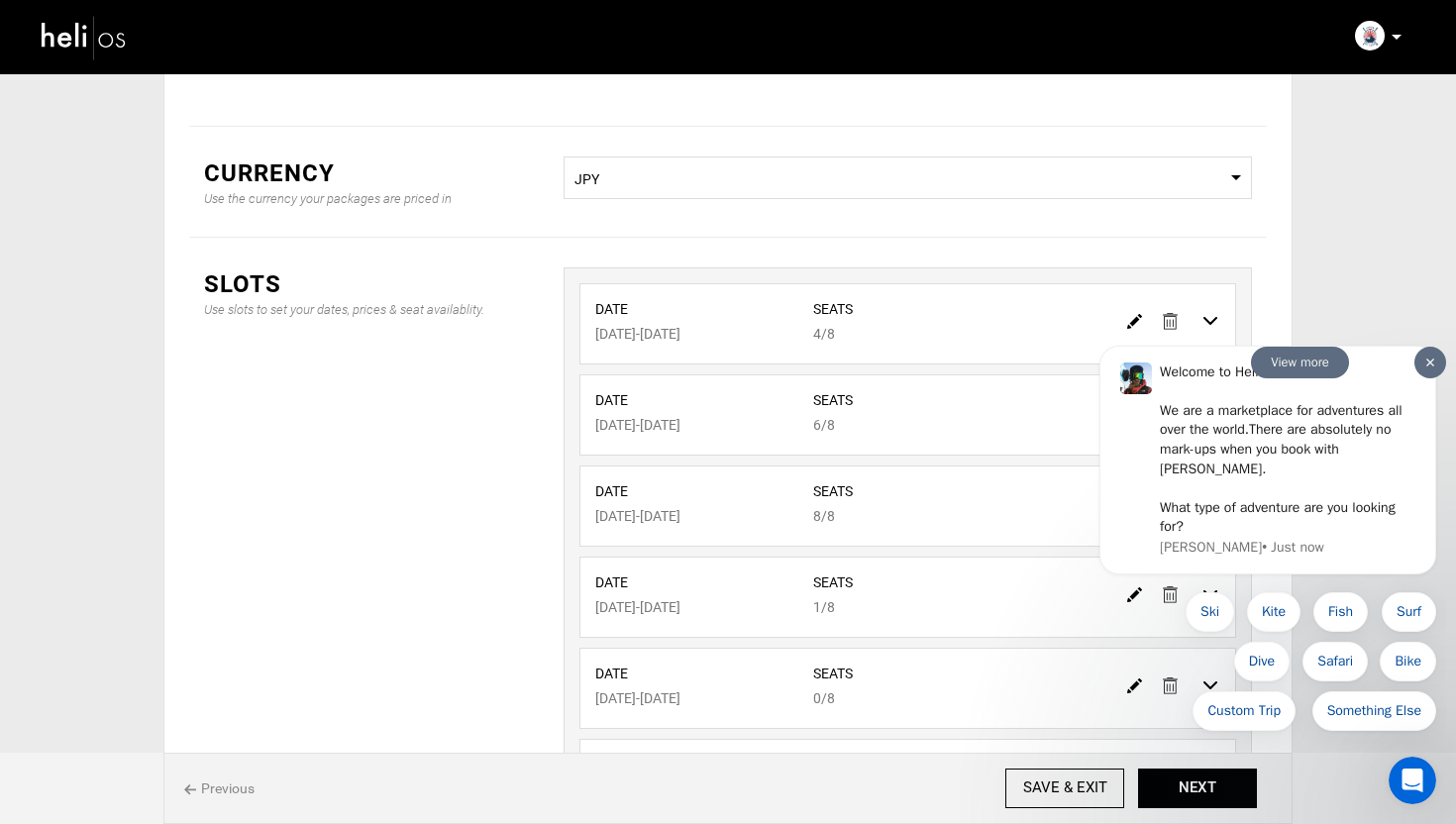 click at bounding box center [1430, 362] 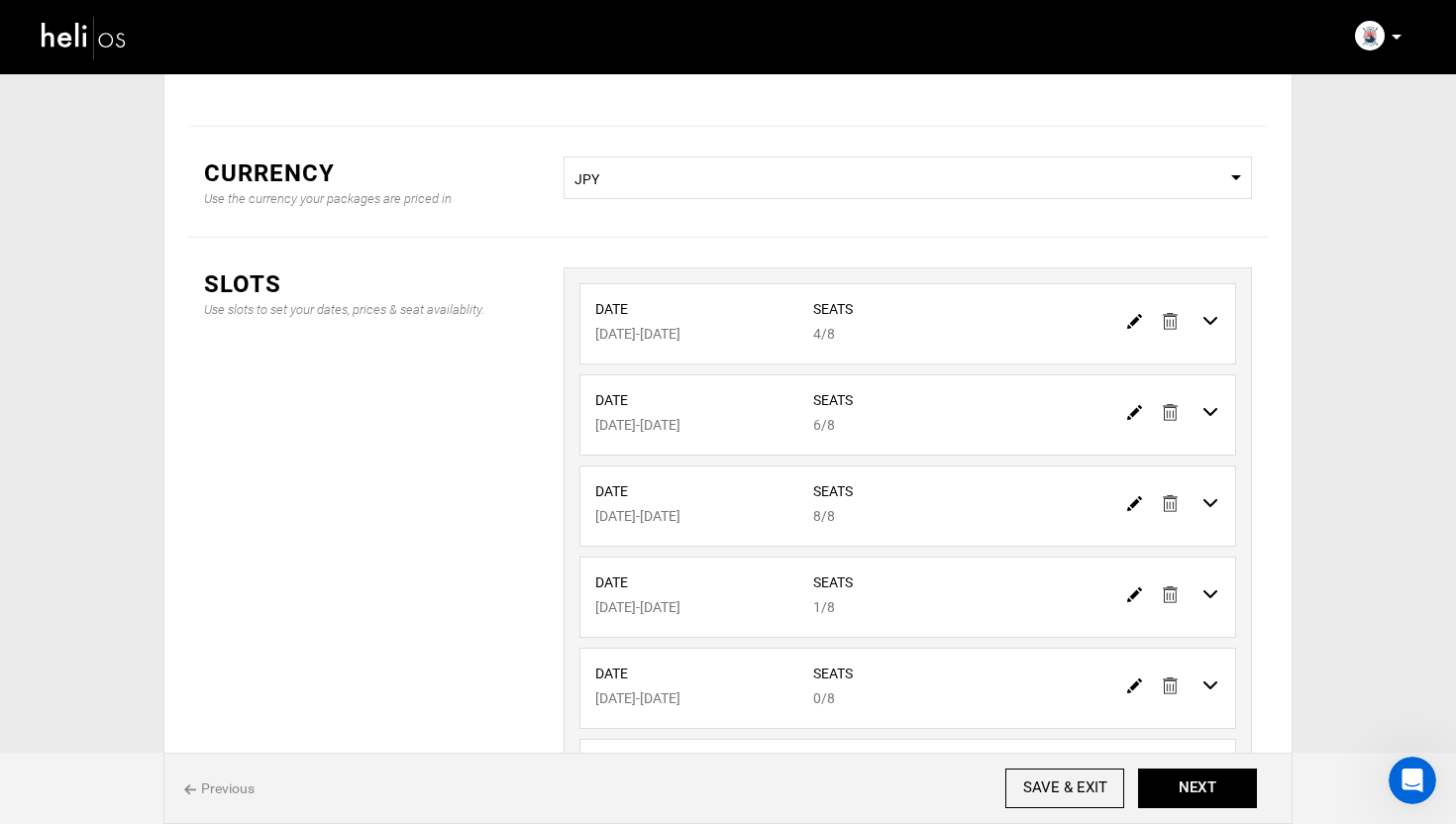 scroll, scrollTop: 257, scrollLeft: 0, axis: vertical 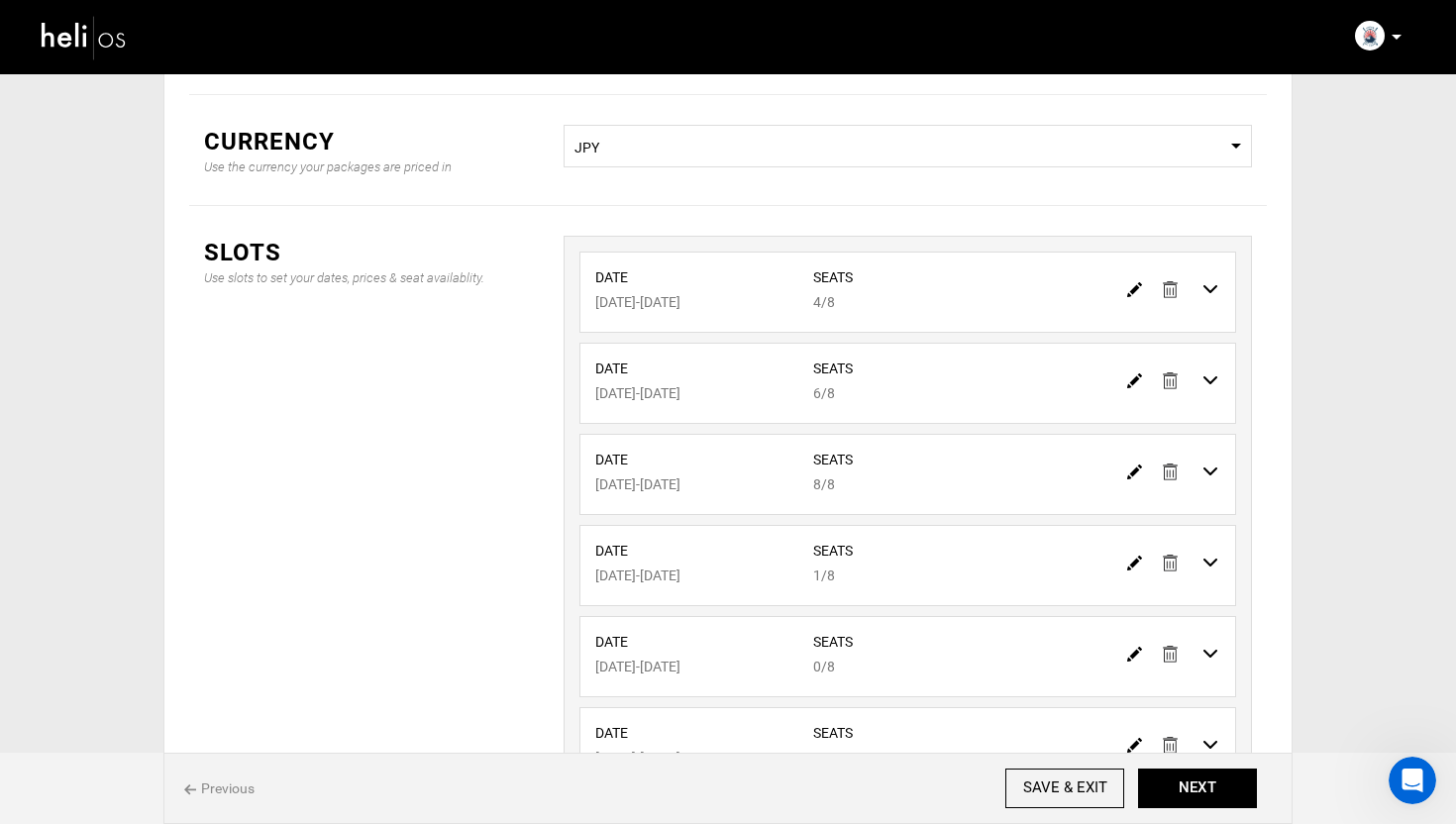 click at bounding box center (1174, 379) 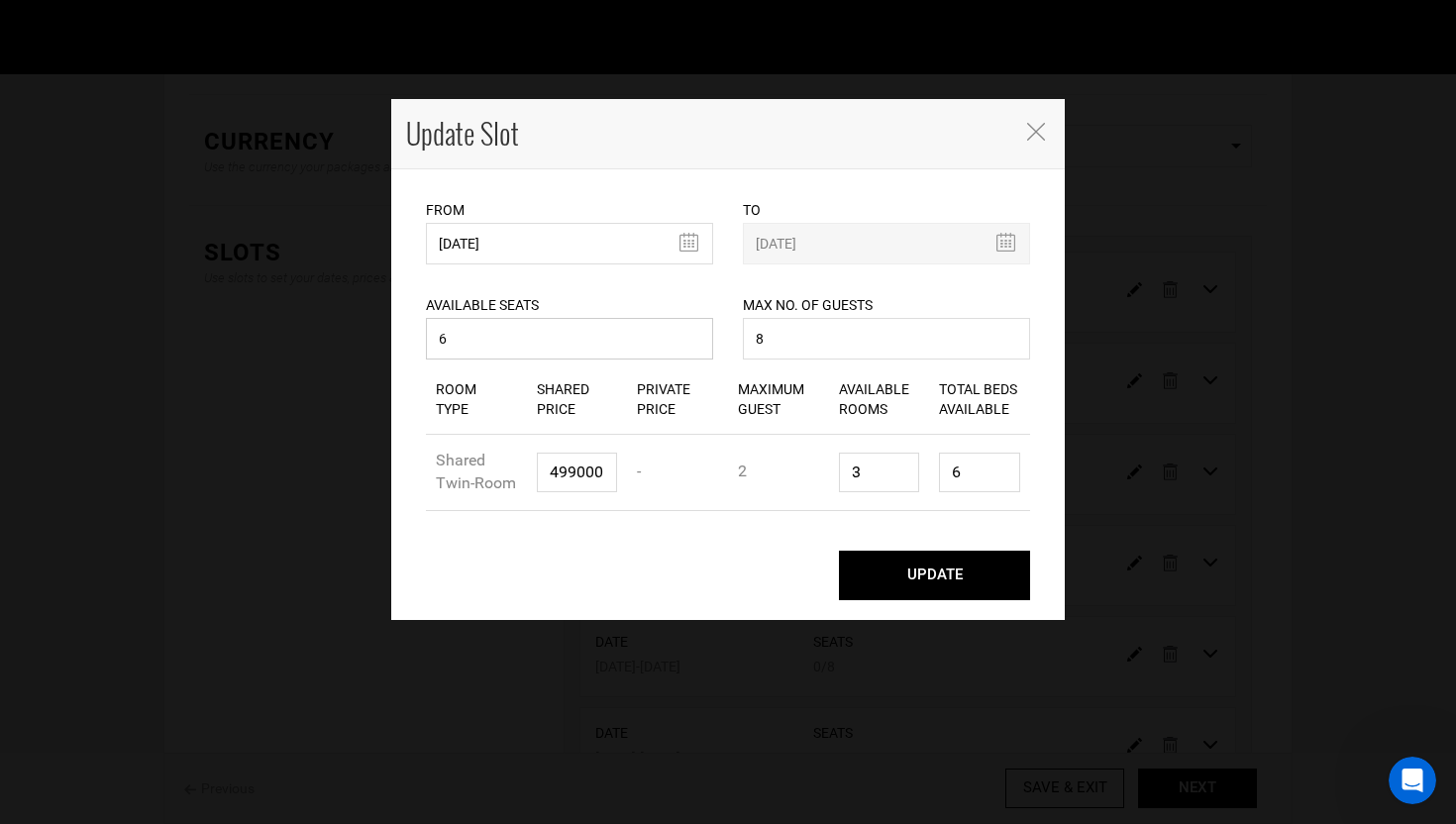 click on "6" at bounding box center [570, 339] 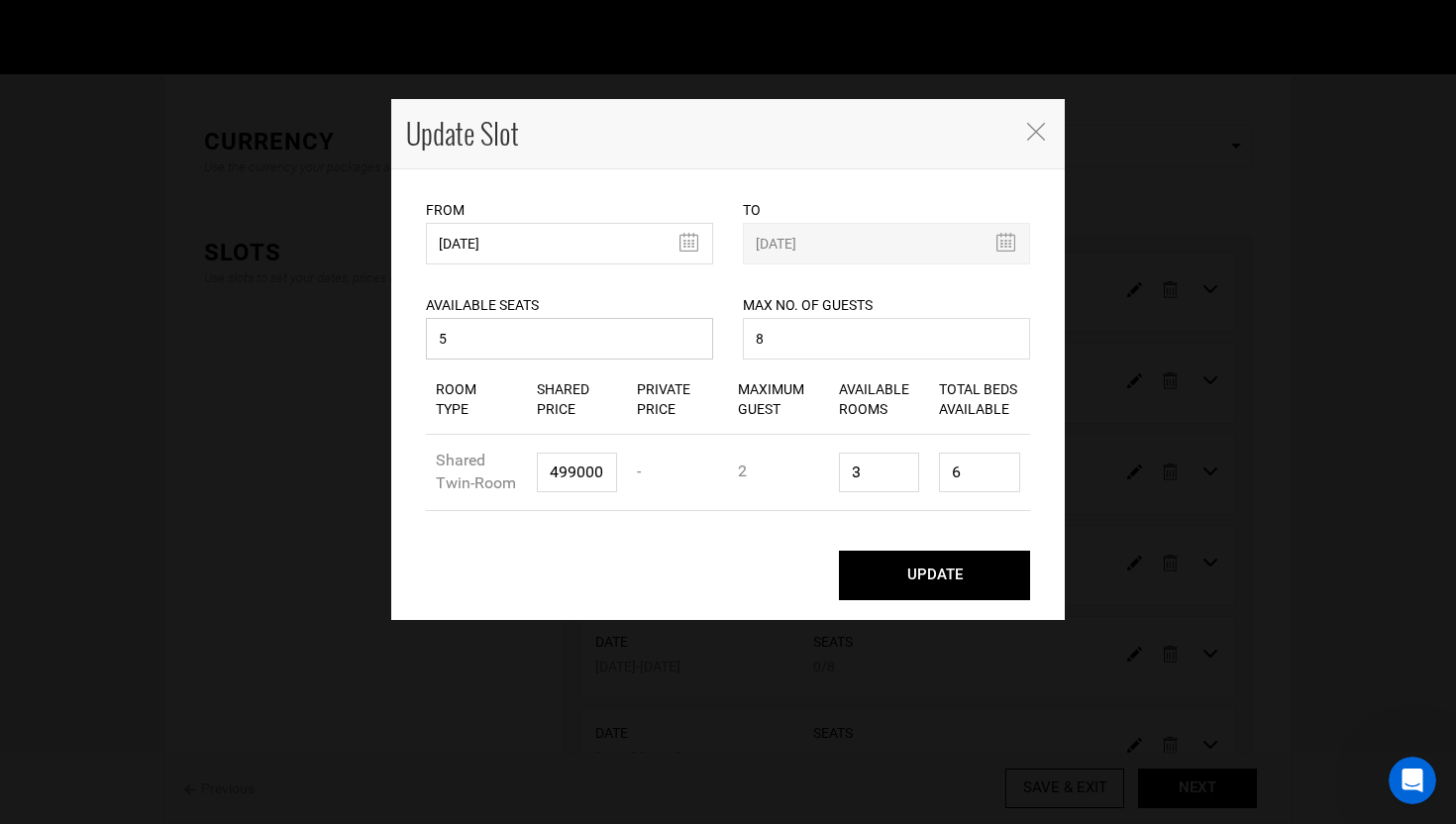 type on "5" 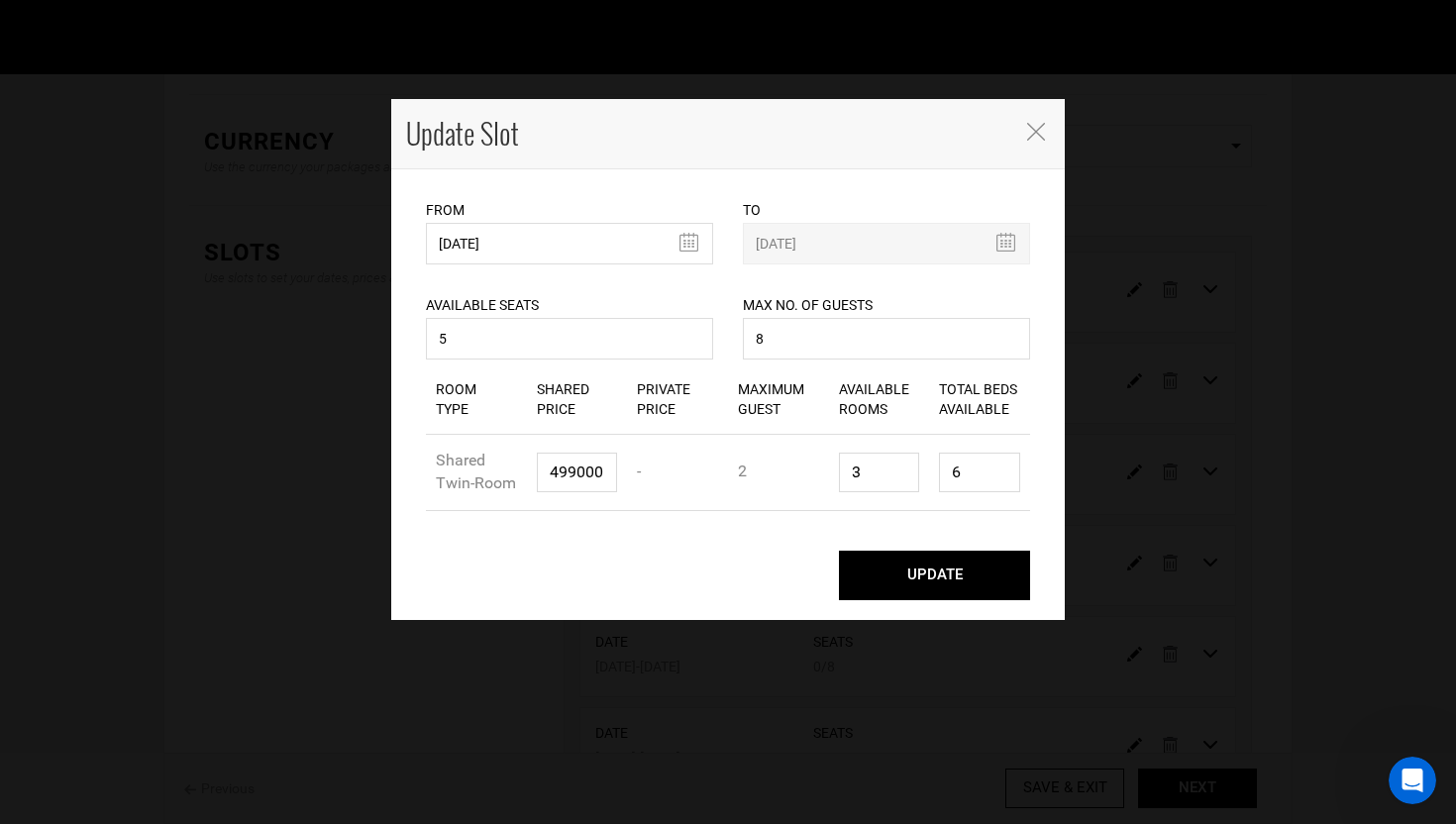click on "UPDATE" at bounding box center (934, 575) 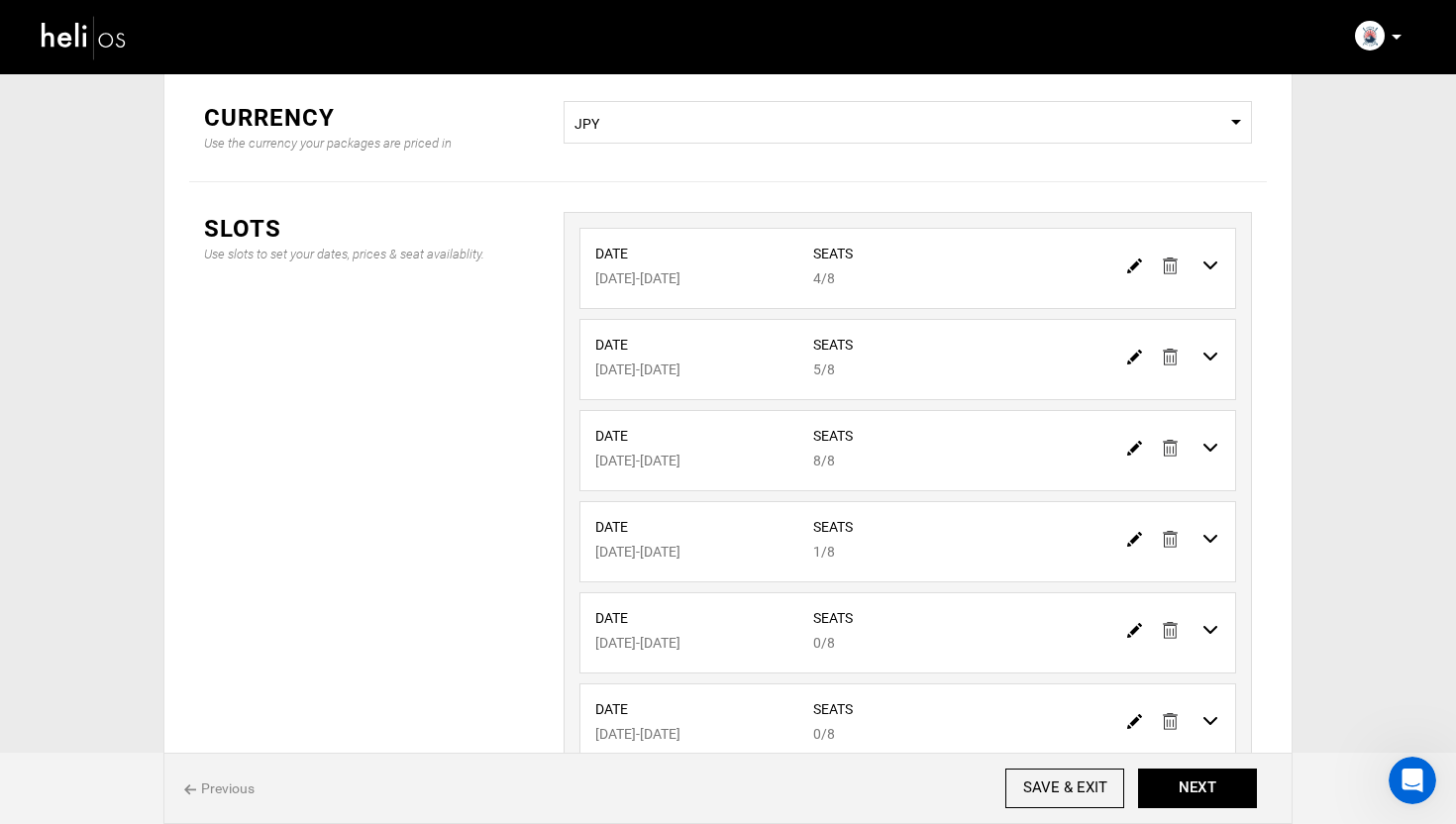 scroll, scrollTop: 284, scrollLeft: 0, axis: vertical 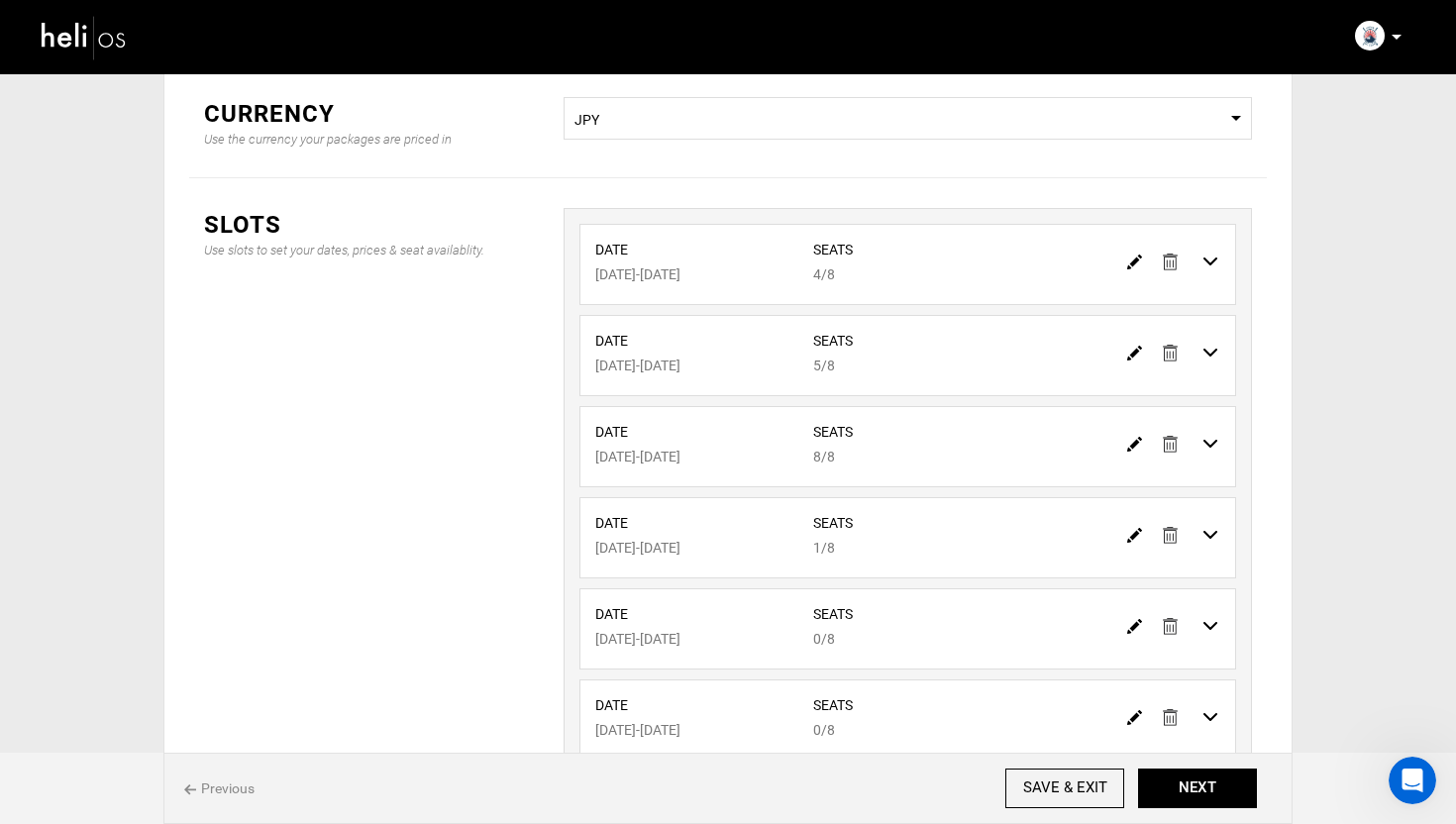 click on "Complete Your Profile Account Settings Change Password Logout" at bounding box center [1187, 36] 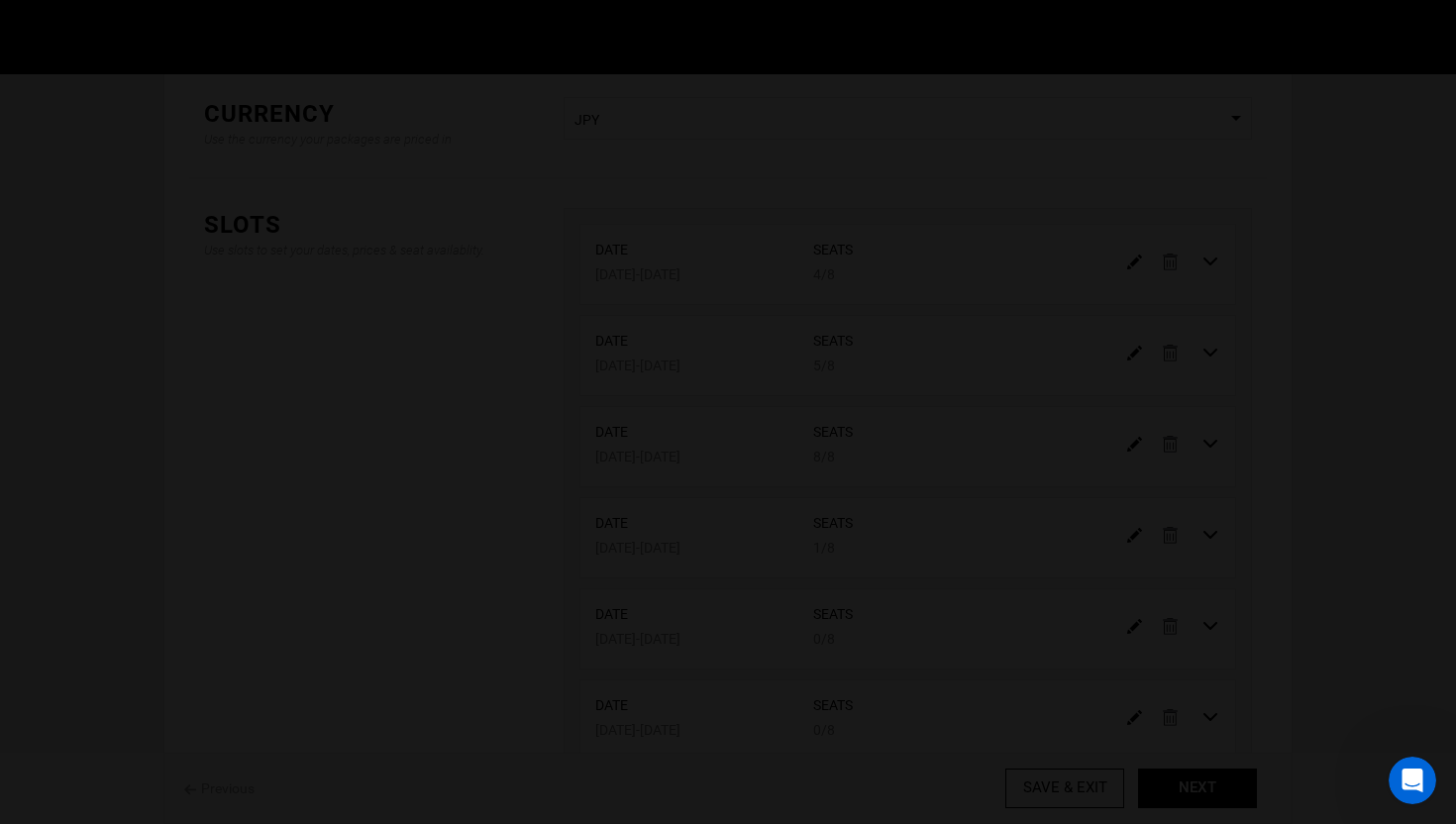 type on "[DATE]" 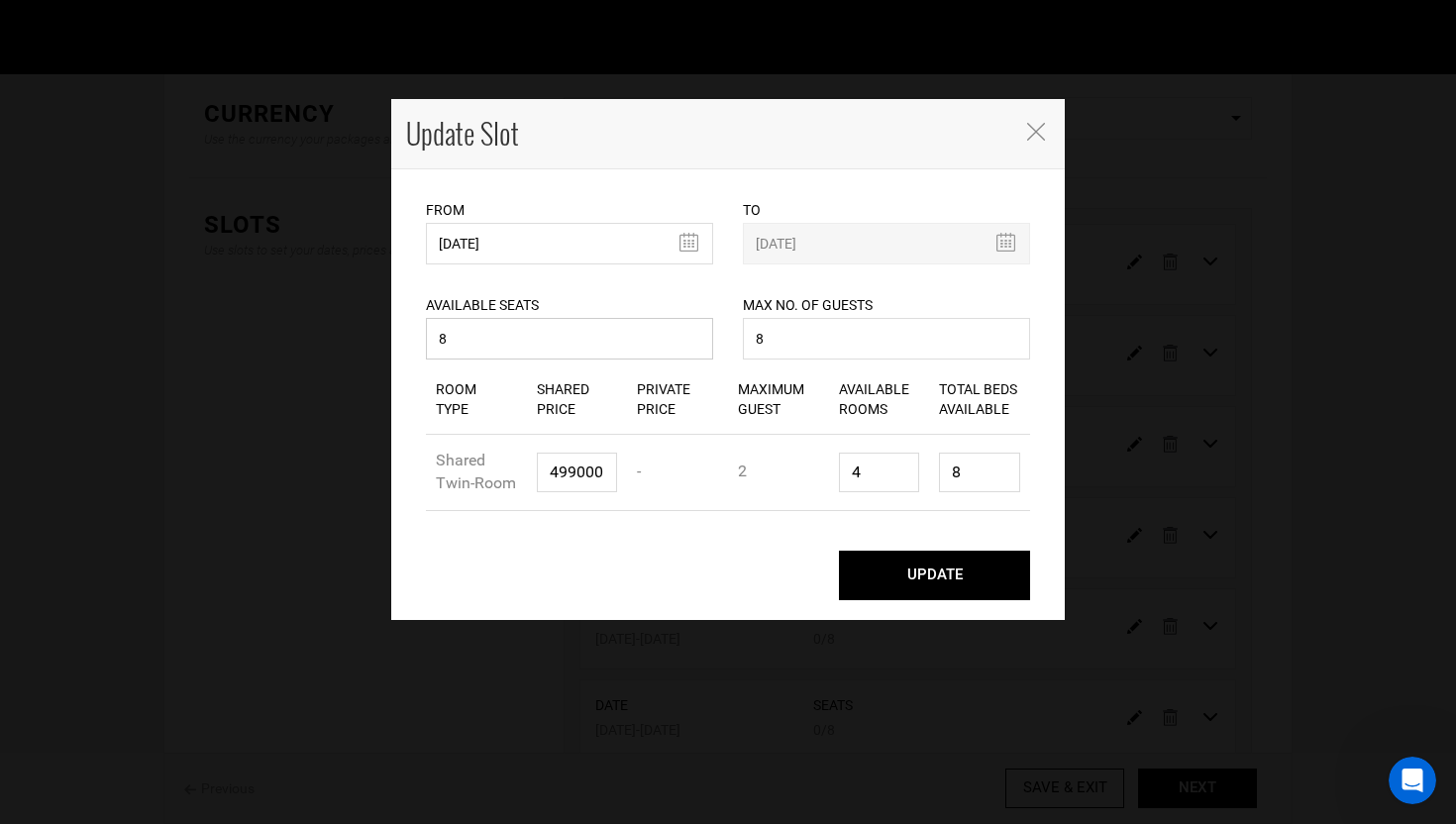 click on "8" at bounding box center (570, 339) 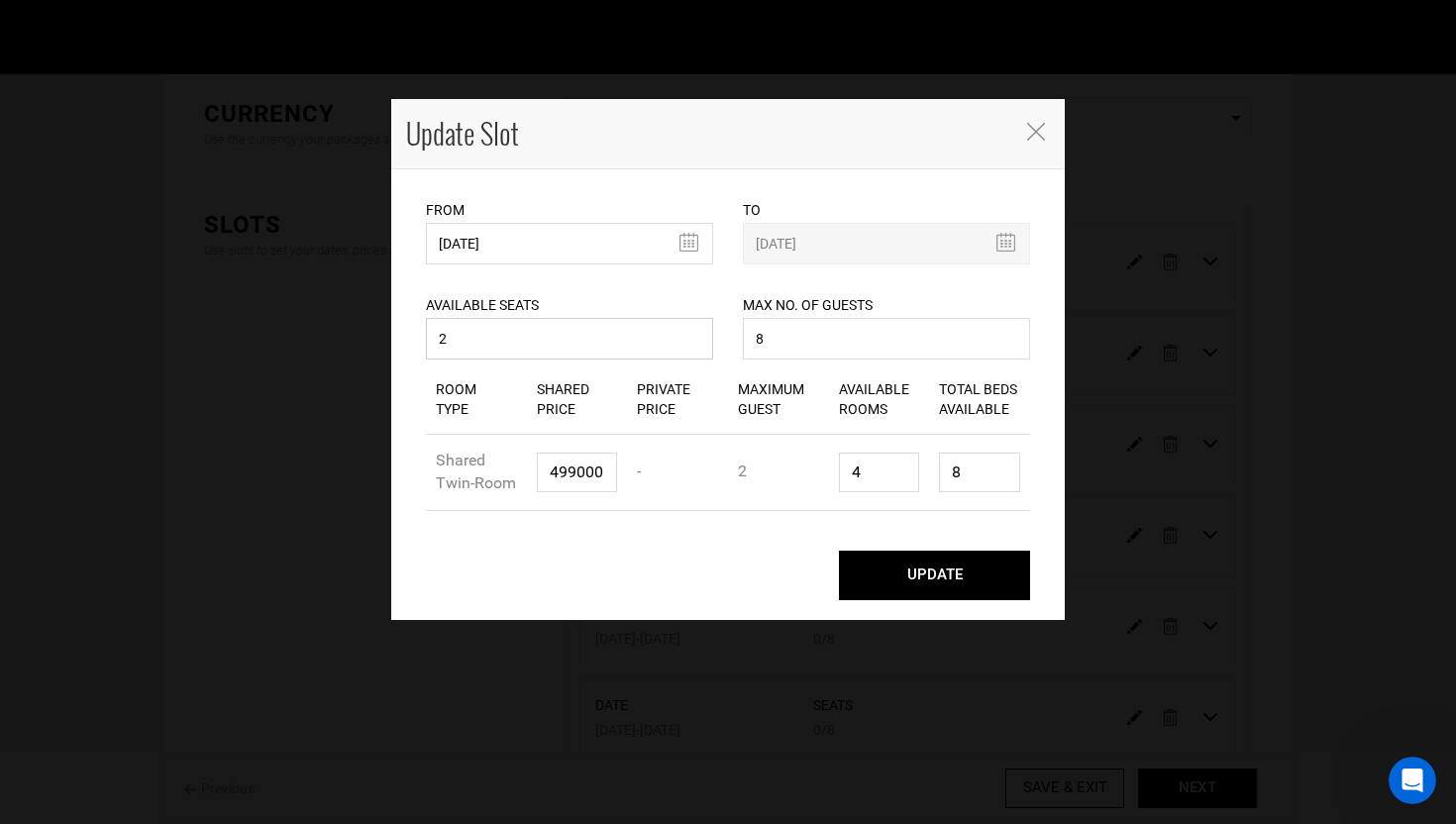type on "2" 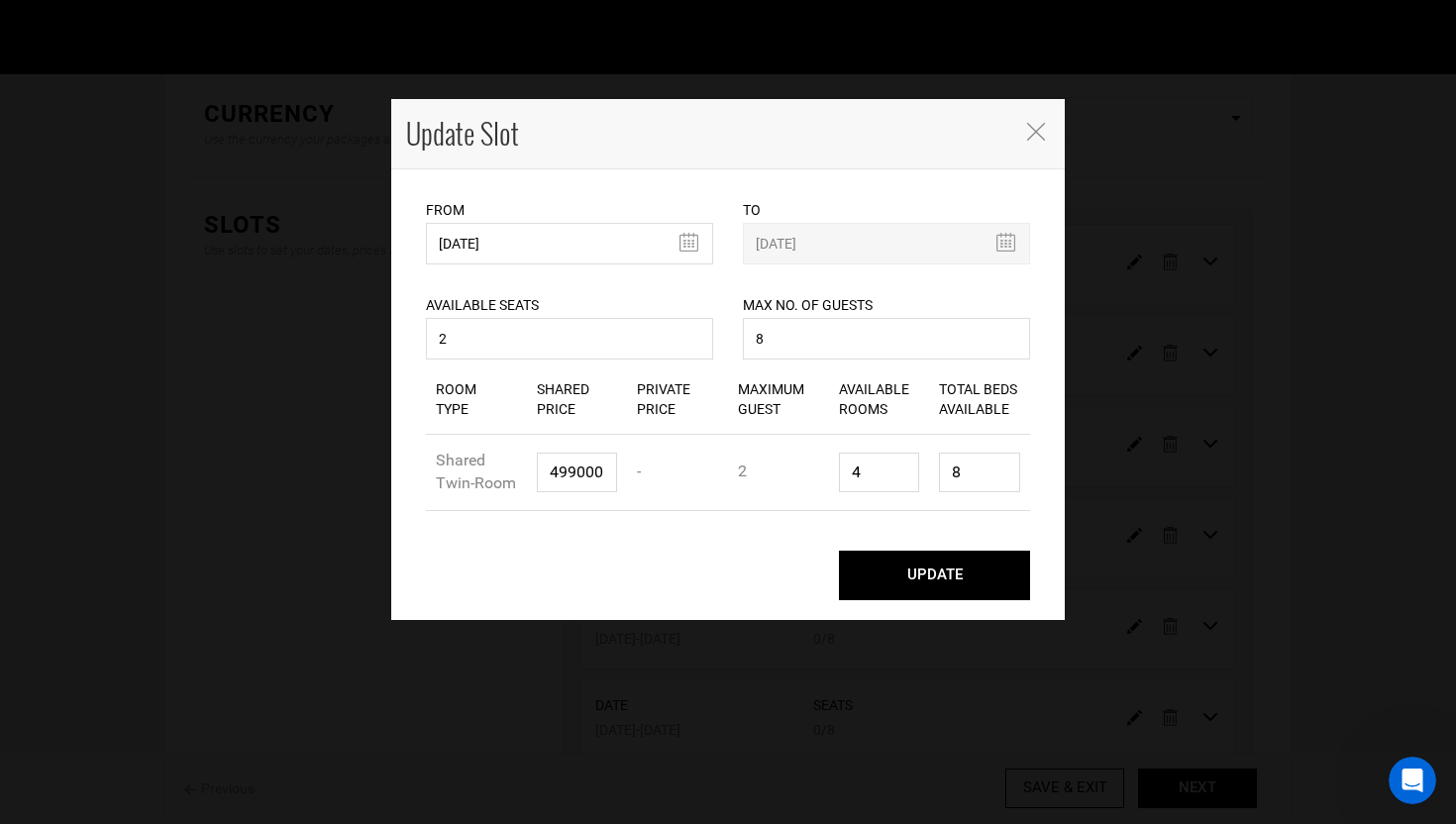 click on "UPDATE" at bounding box center [934, 575] 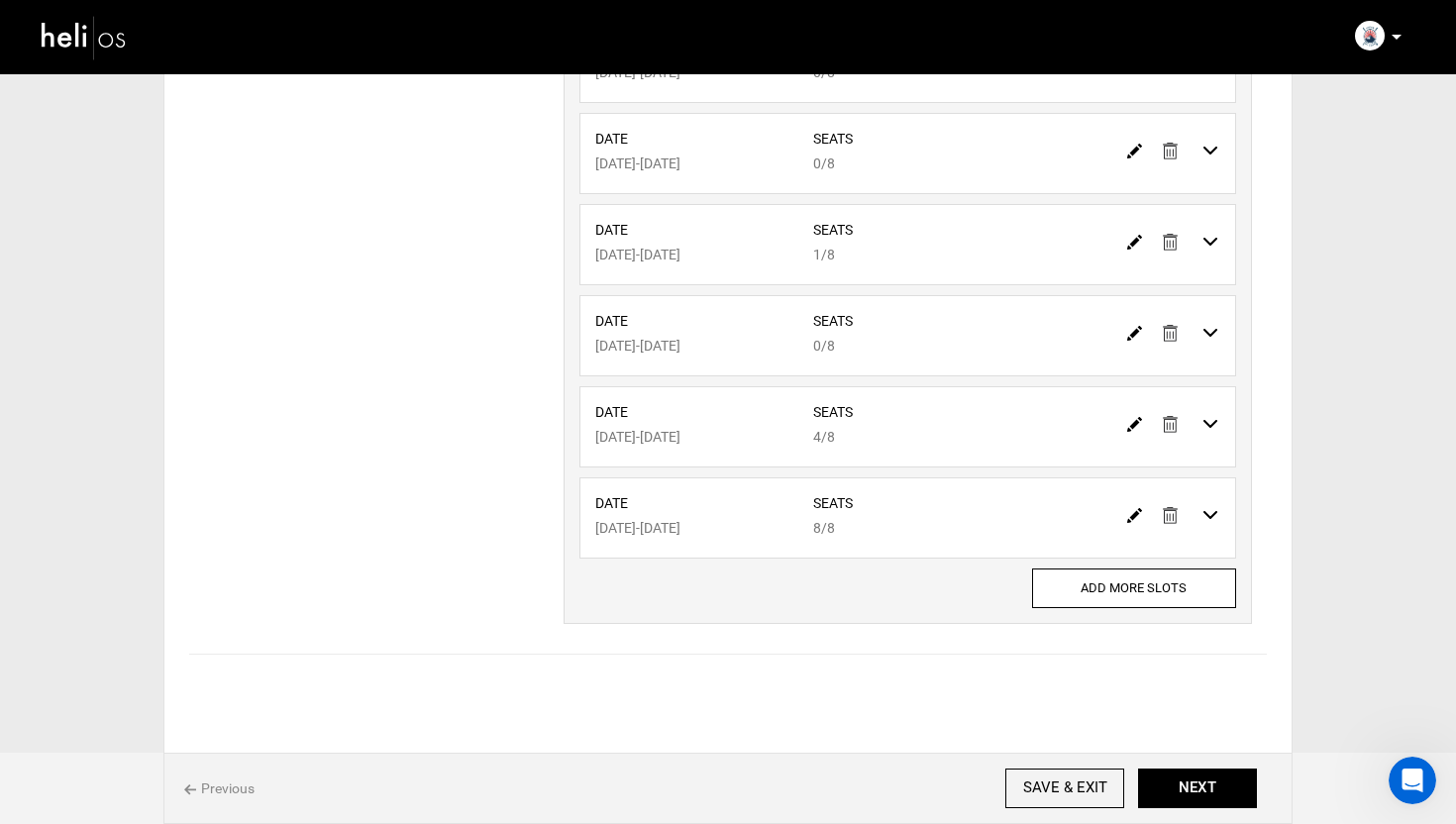 scroll, scrollTop: 0, scrollLeft: 0, axis: both 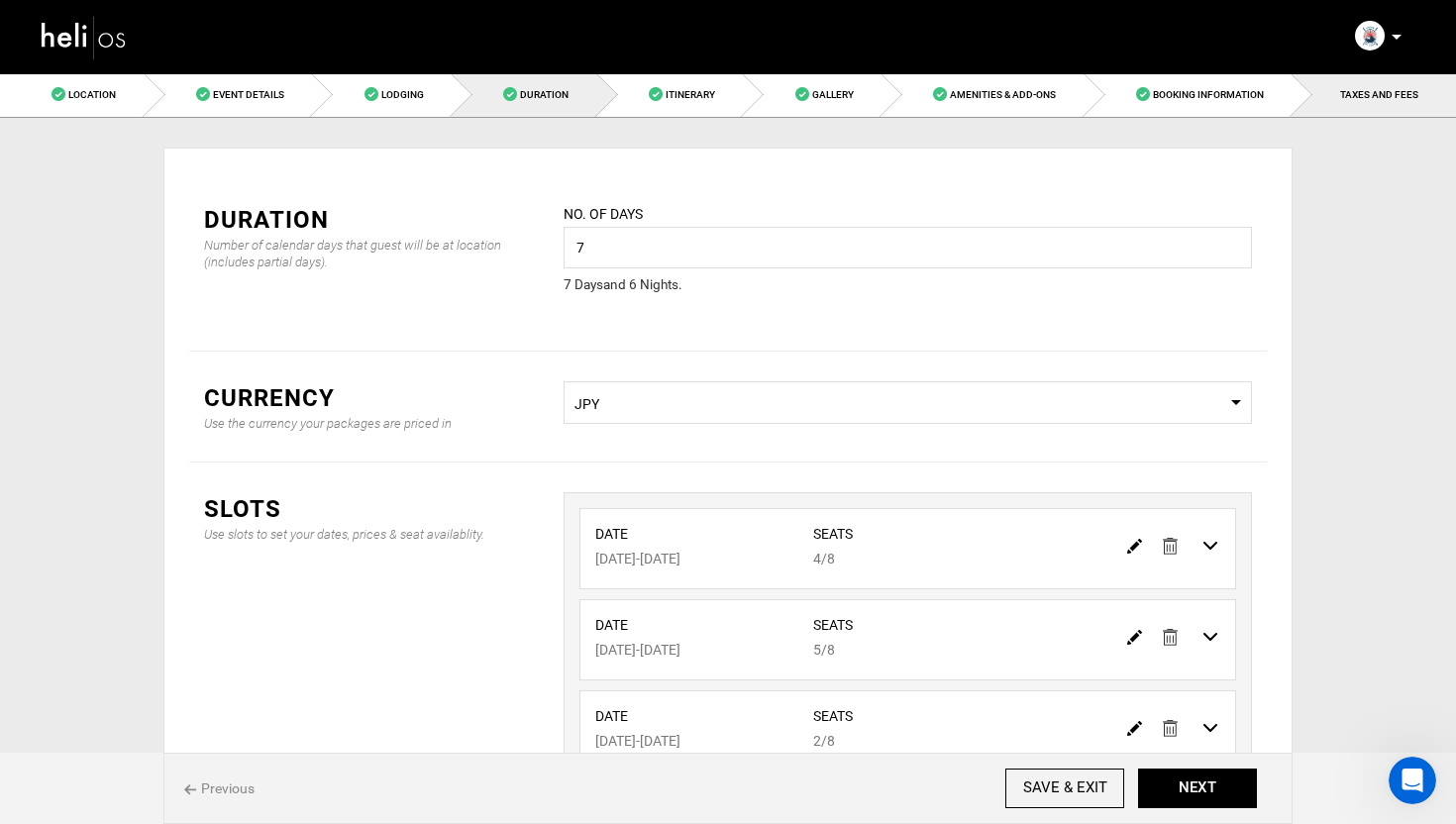click on "TAXES AND FEES" at bounding box center [1379, 94] 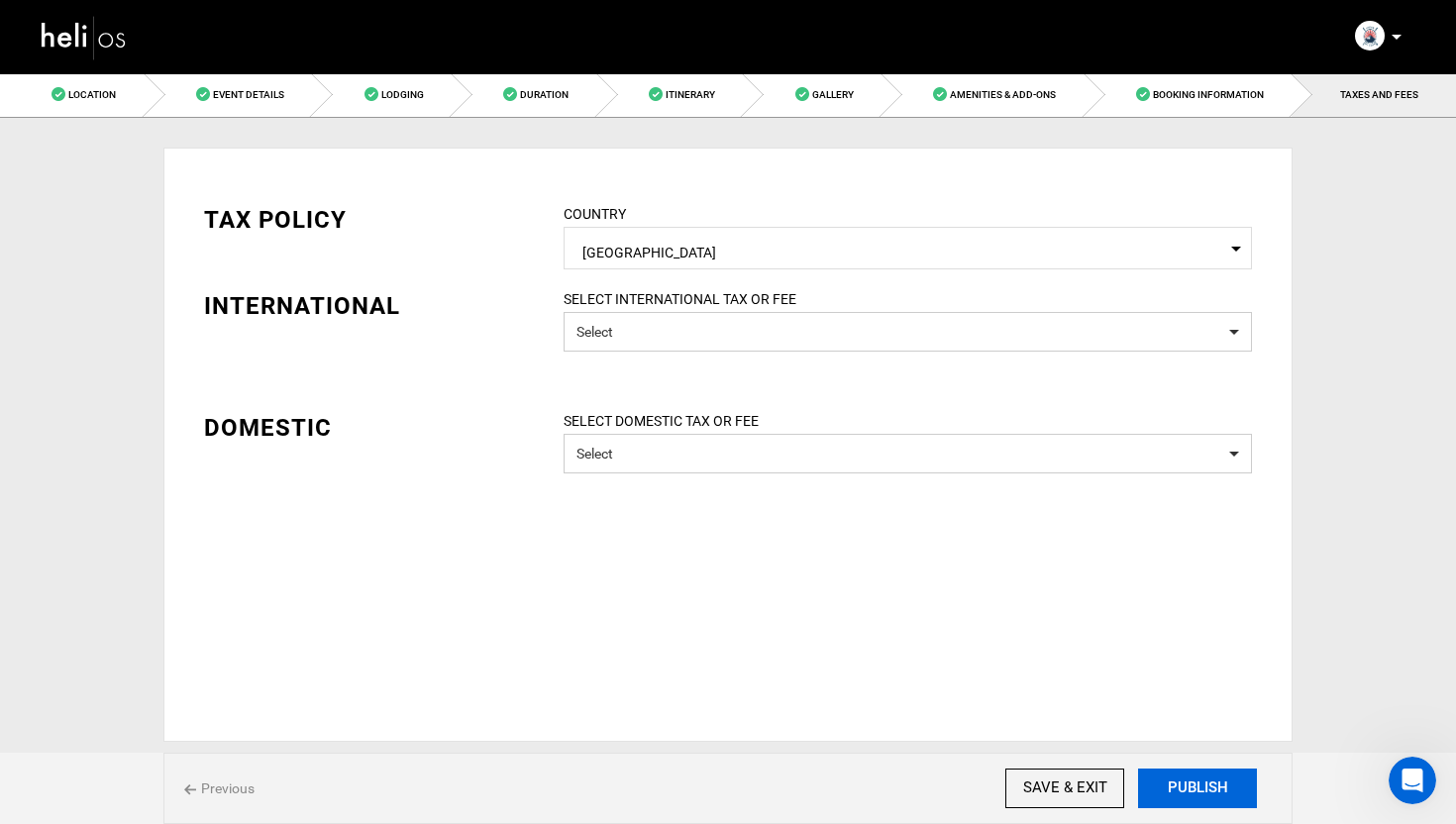 click on "PUBLISH" at bounding box center [1197, 788] 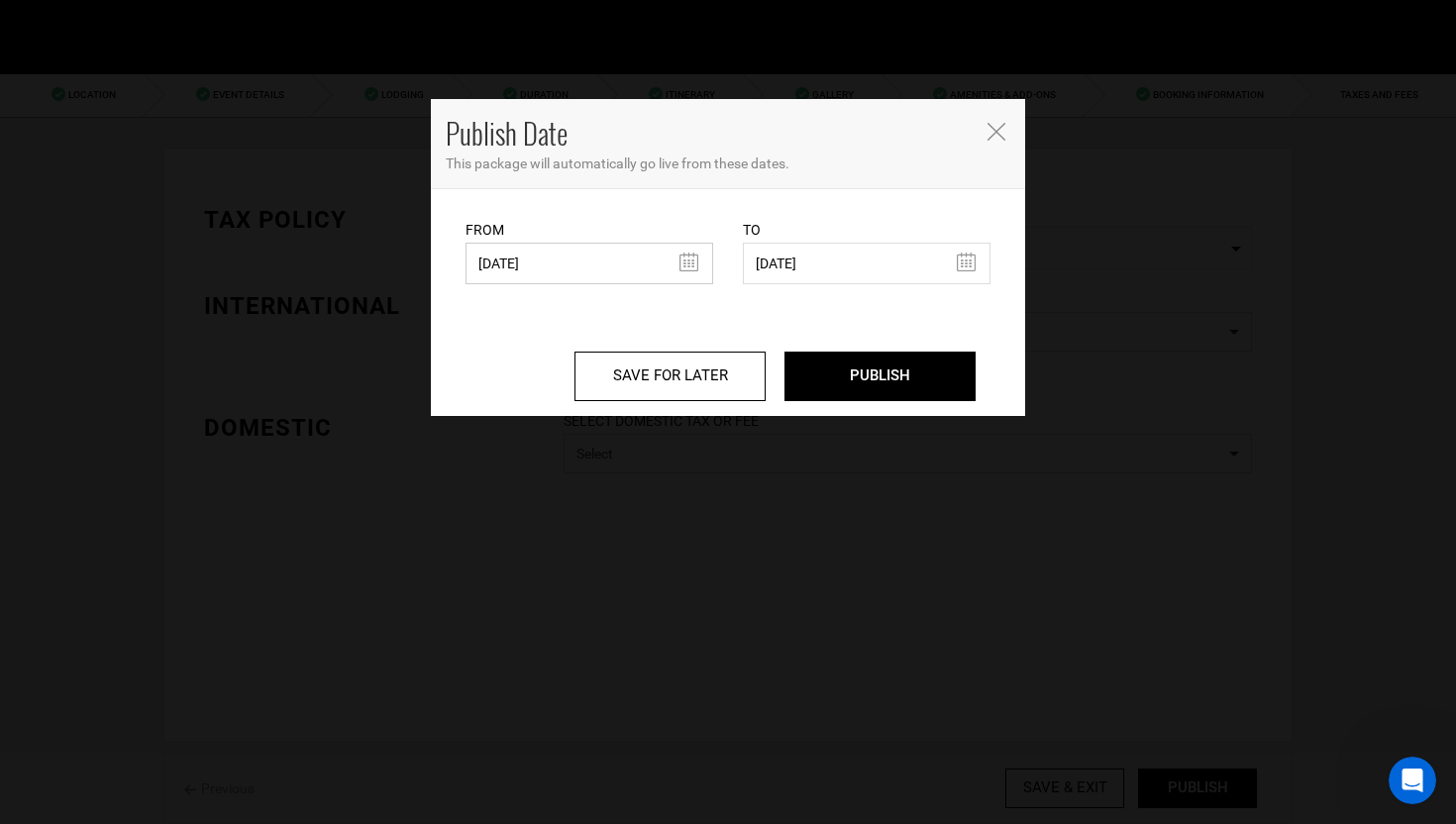 click on "[DATE]" at bounding box center (589, 263) 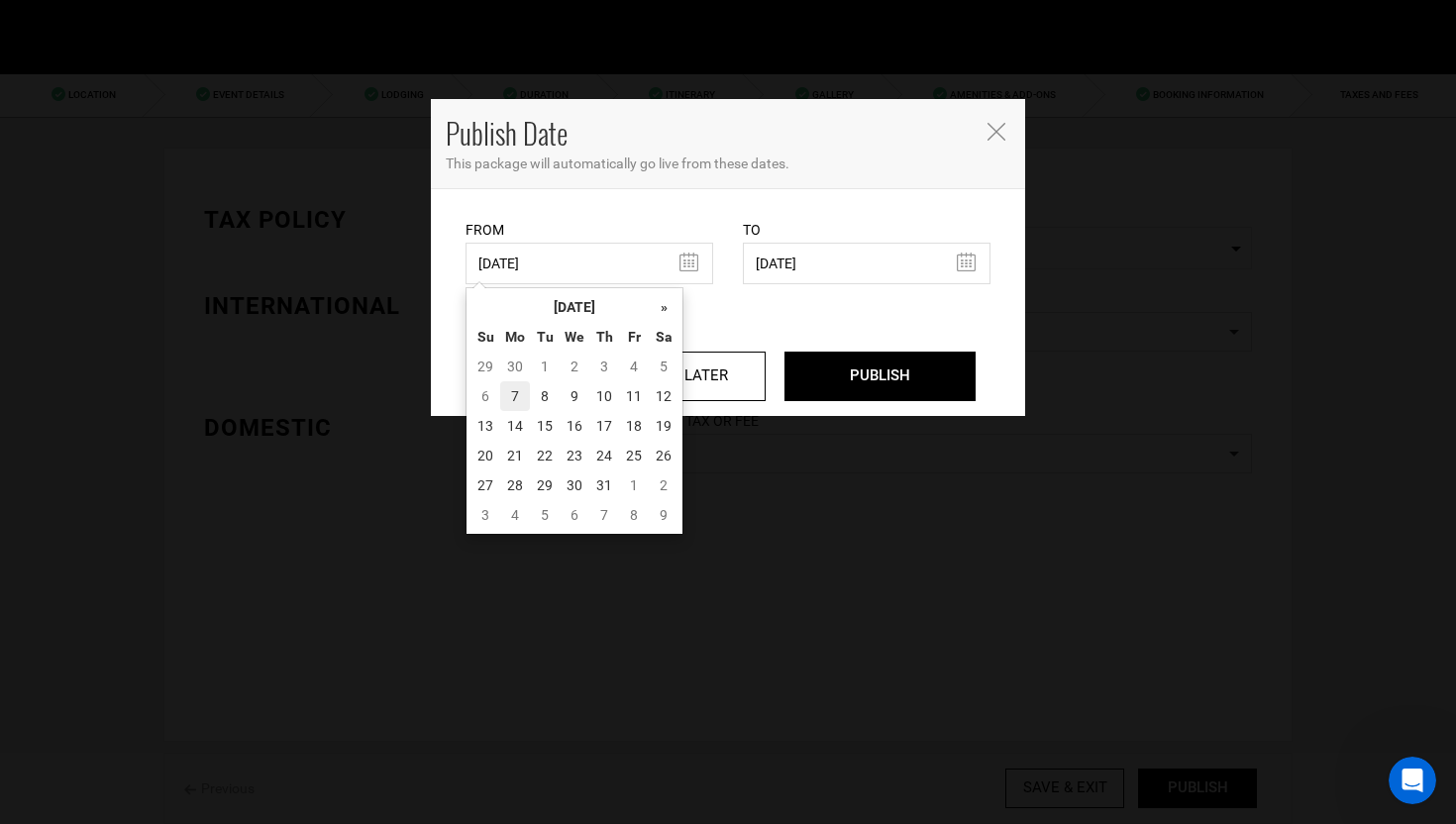 click on "7" at bounding box center (515, 396) 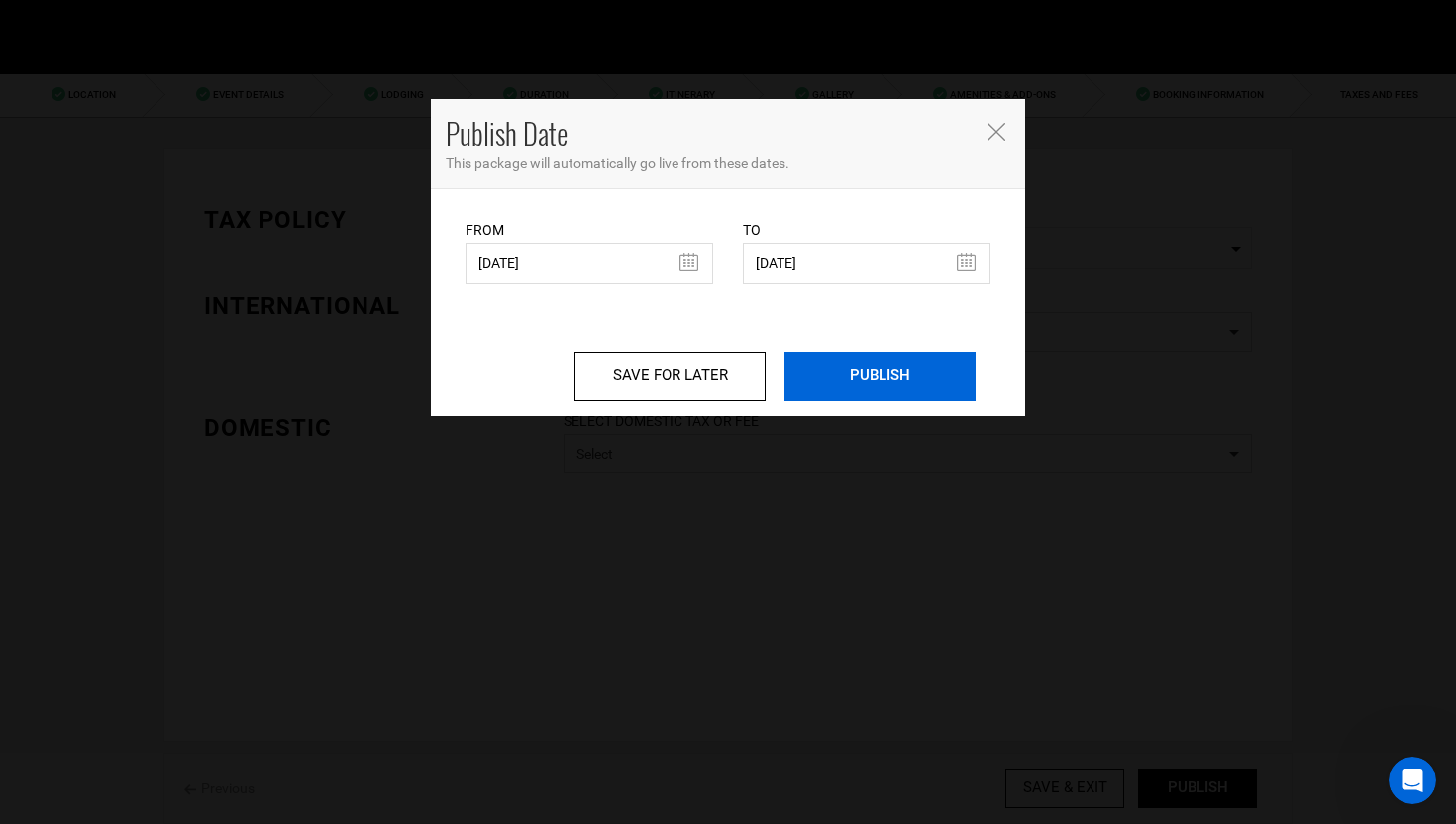 click on "PUBLISH" at bounding box center [880, 376] 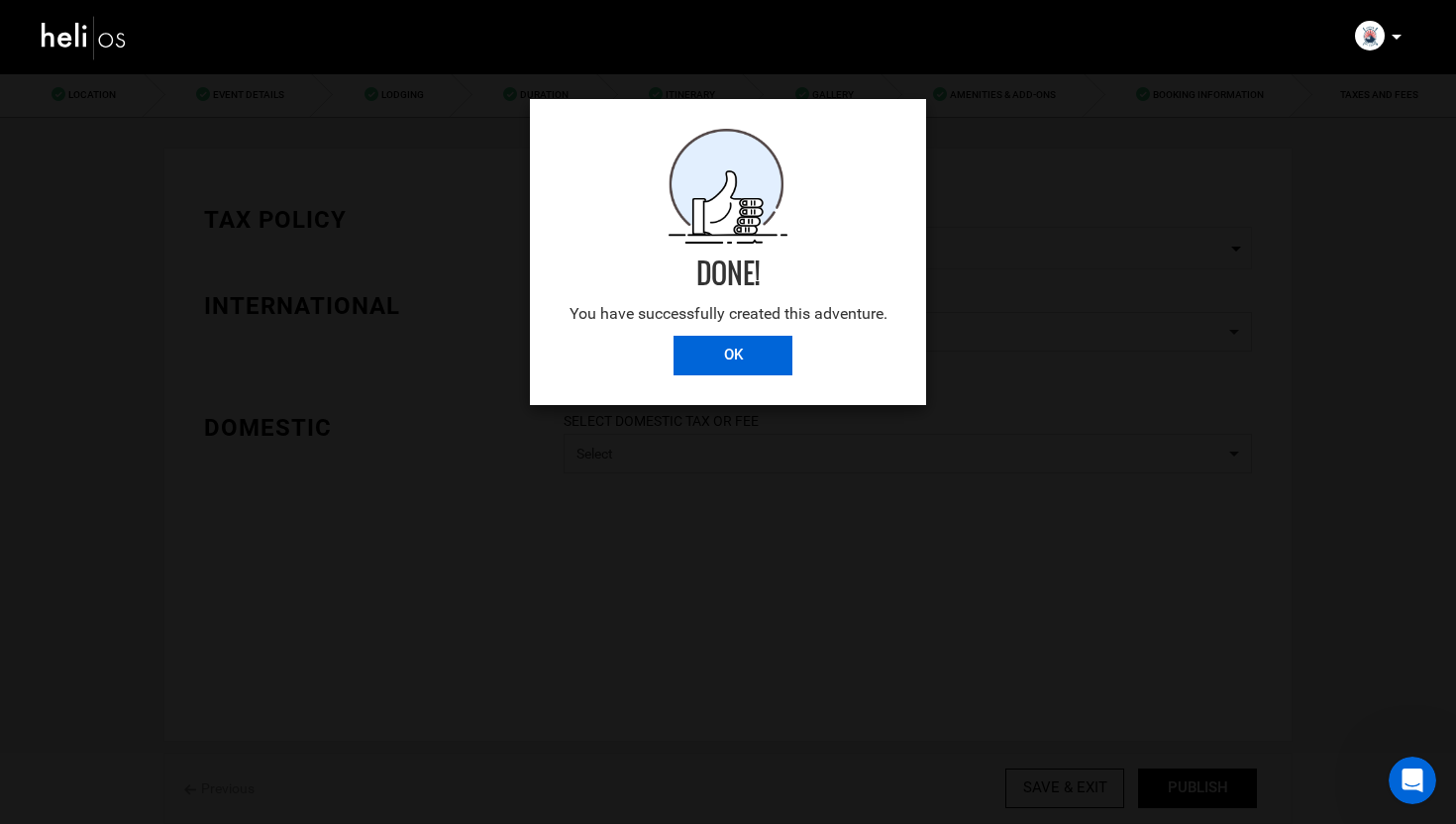click on "OK" at bounding box center (733, 356) 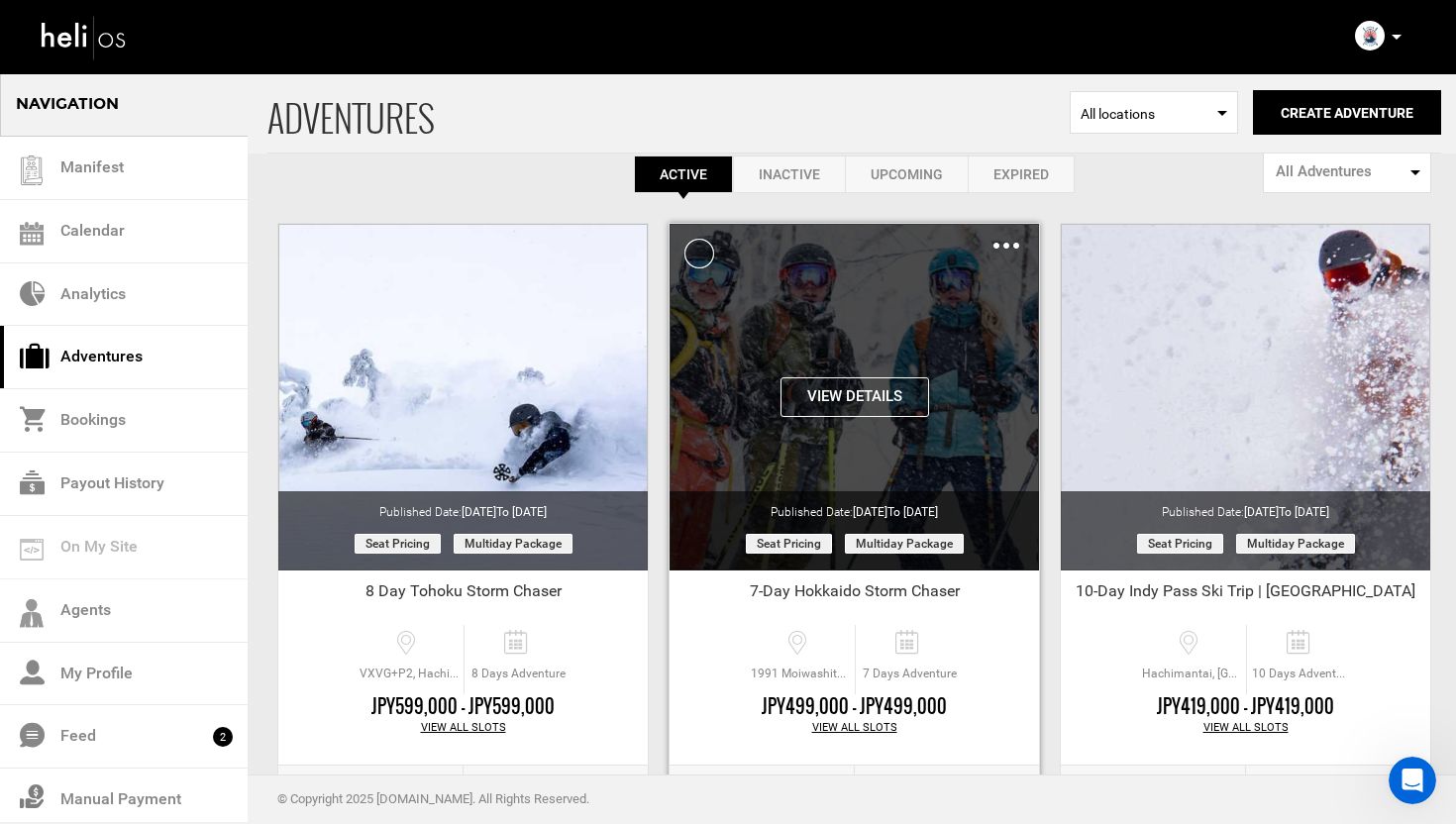 scroll, scrollTop: 30, scrollLeft: 0, axis: vertical 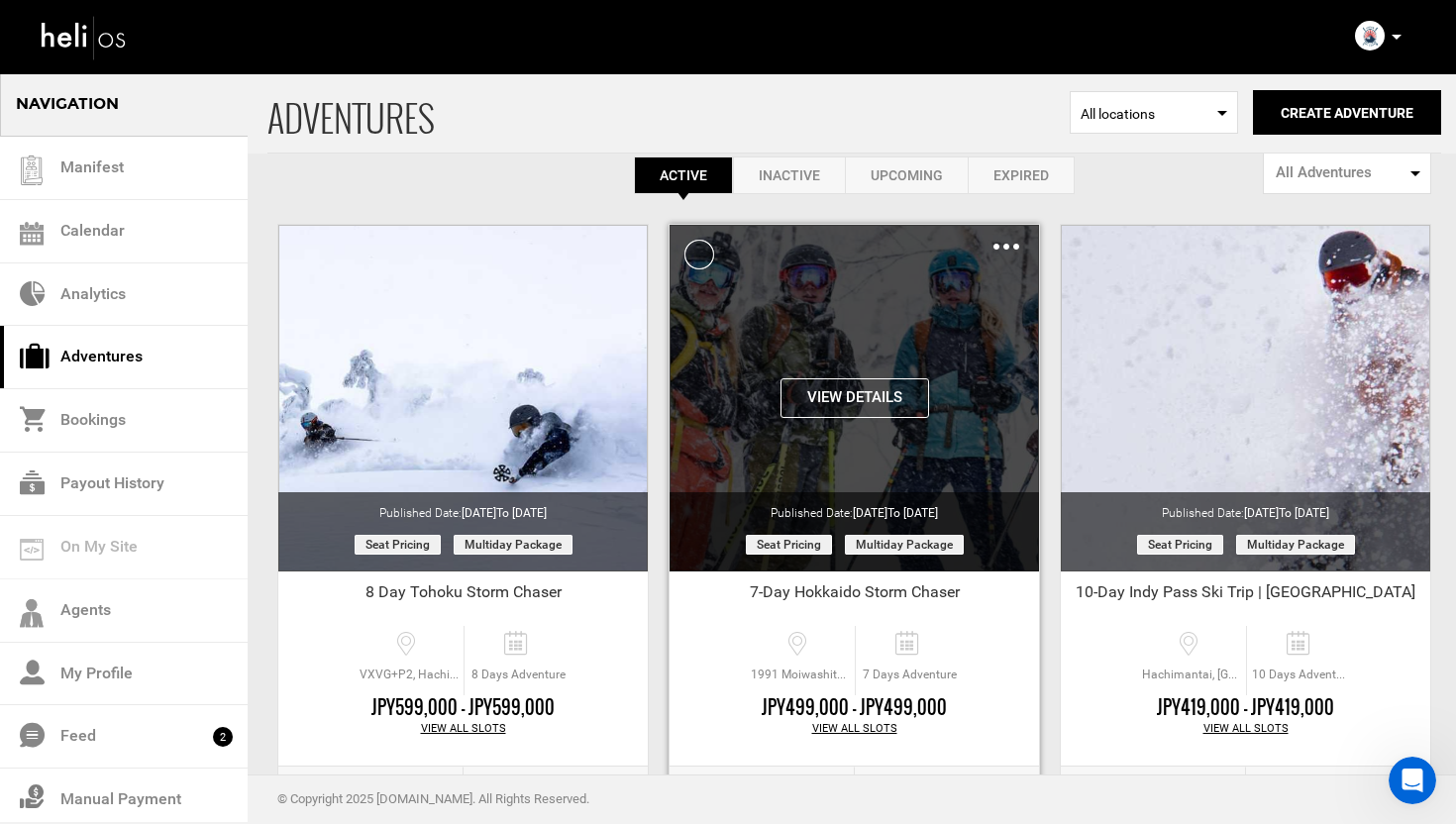 click at bounding box center (1006, 247) 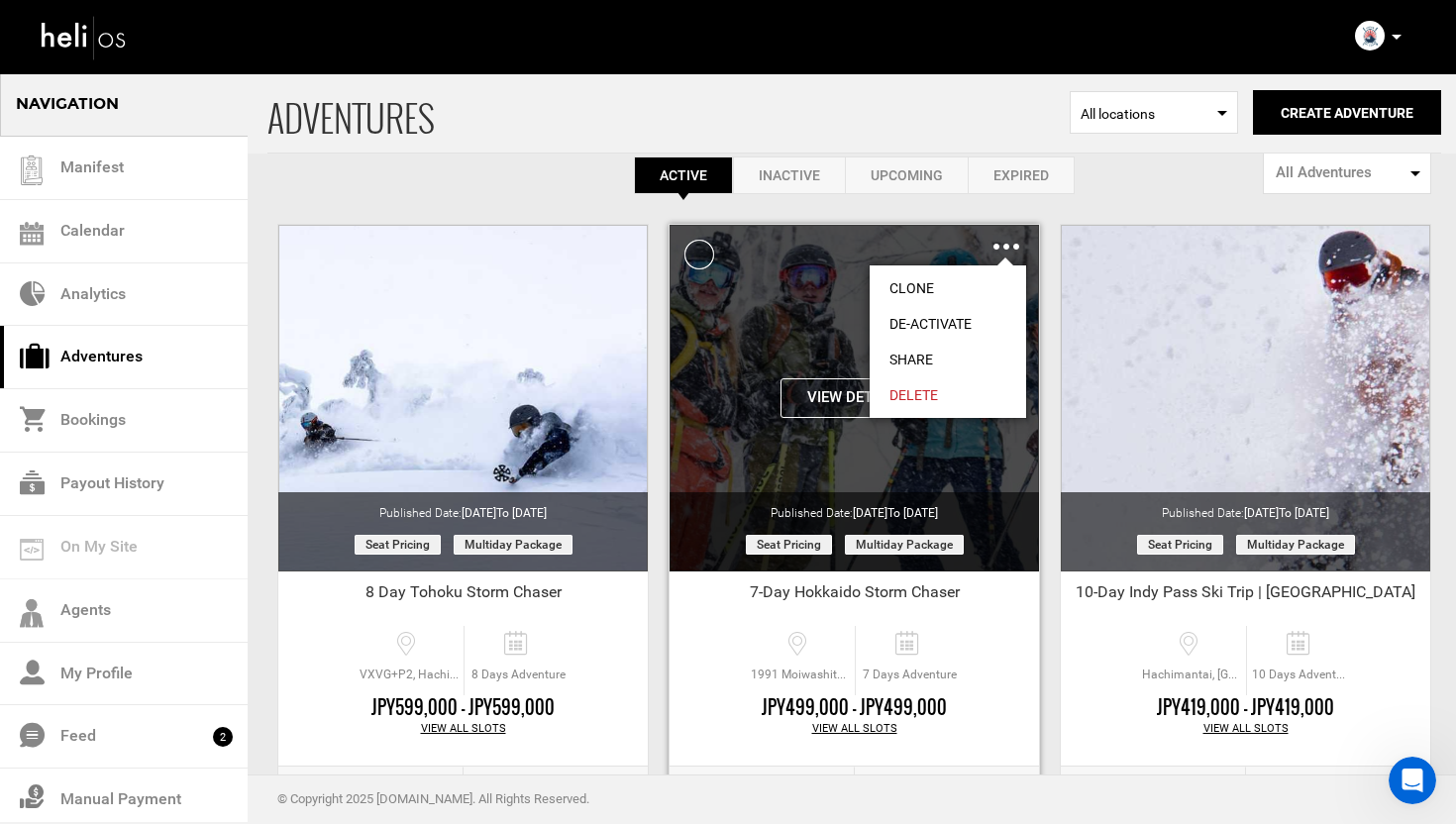 click on "Share" at bounding box center [948, 360] 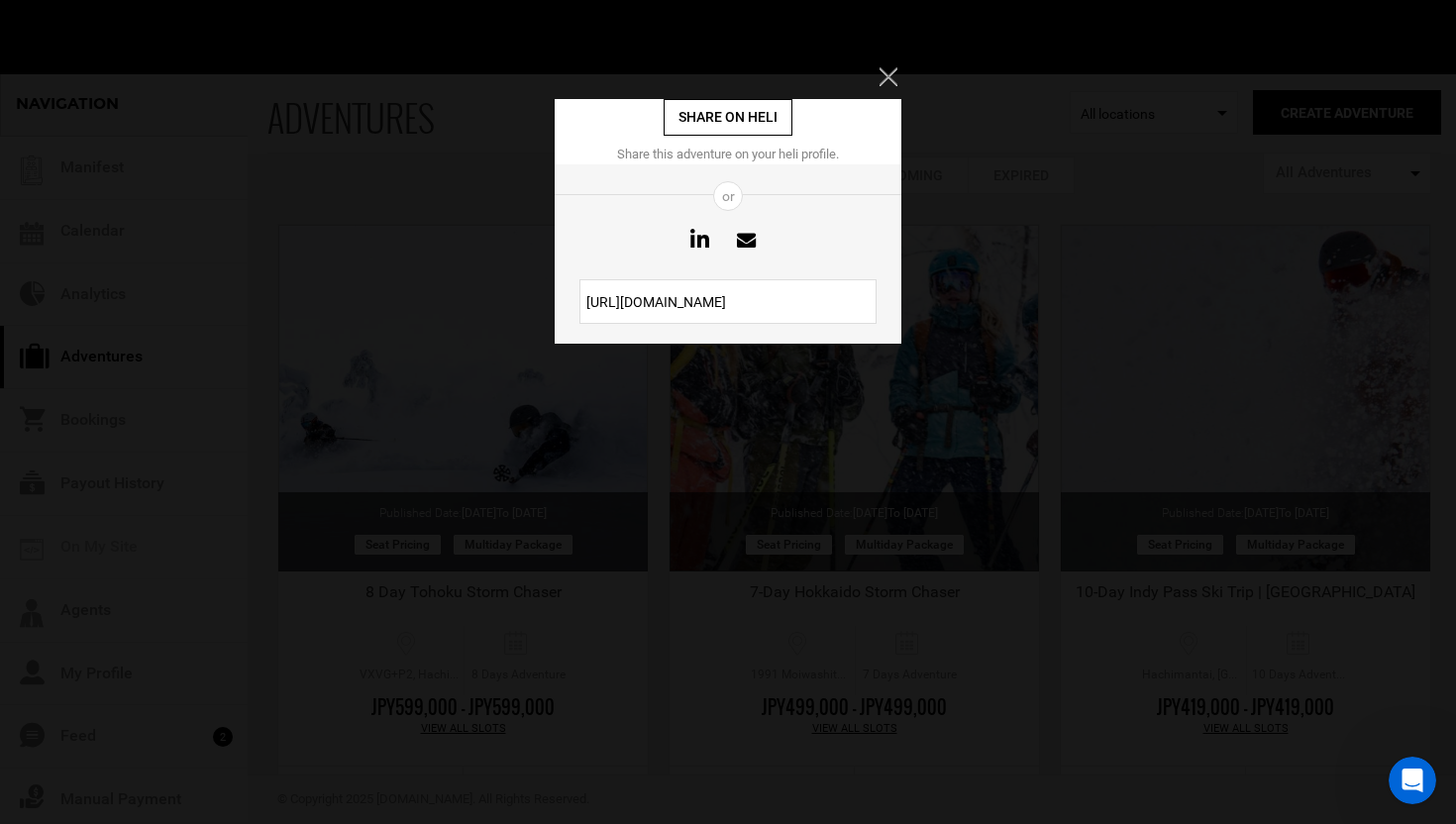 click on "[URL][DOMAIN_NAME]" at bounding box center [728, 301] 